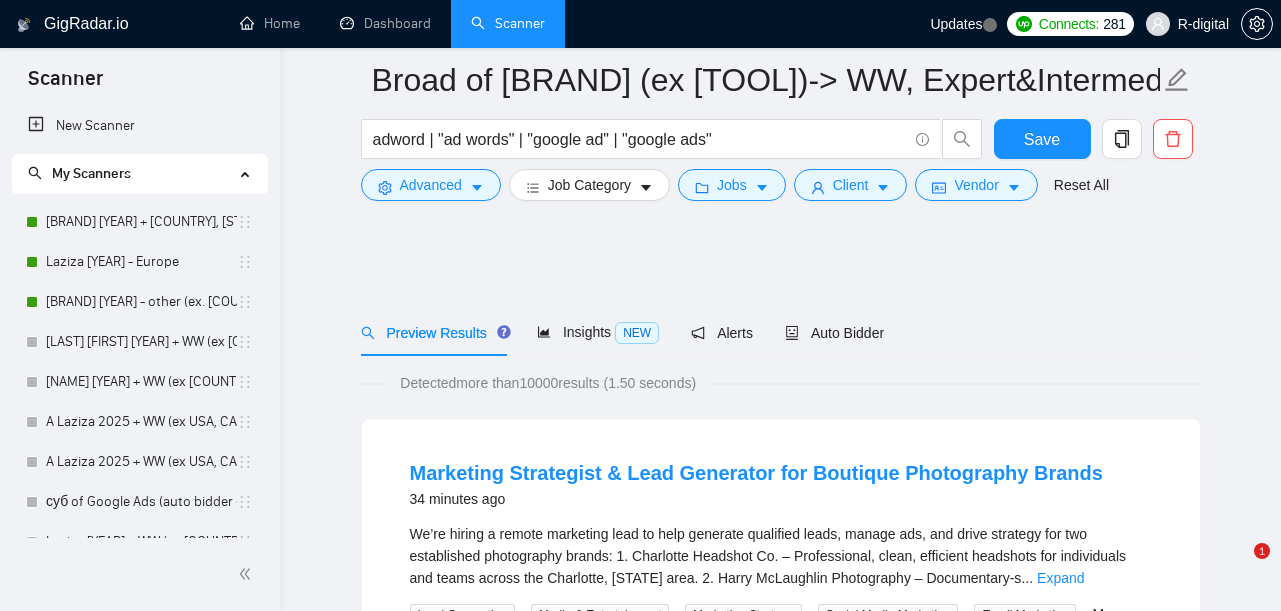 scroll, scrollTop: 1092, scrollLeft: 0, axis: vertical 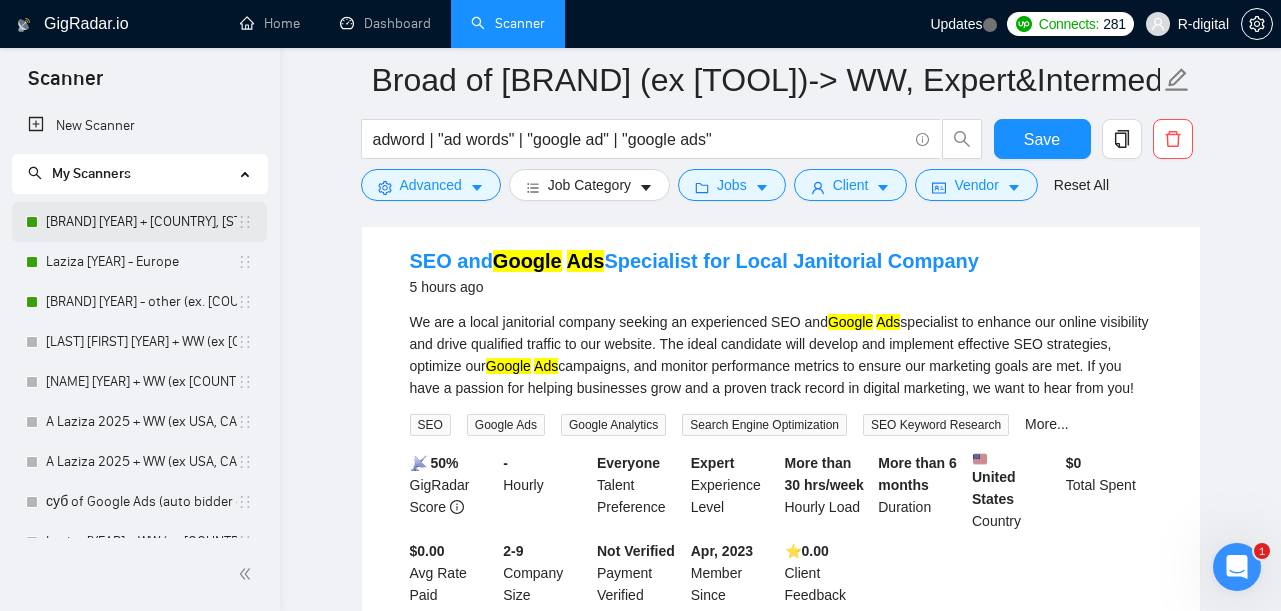 click on "[BRAND] [YEAR] + [COUNTRY], [STATE], [COUNTRY]" at bounding box center (141, 222) 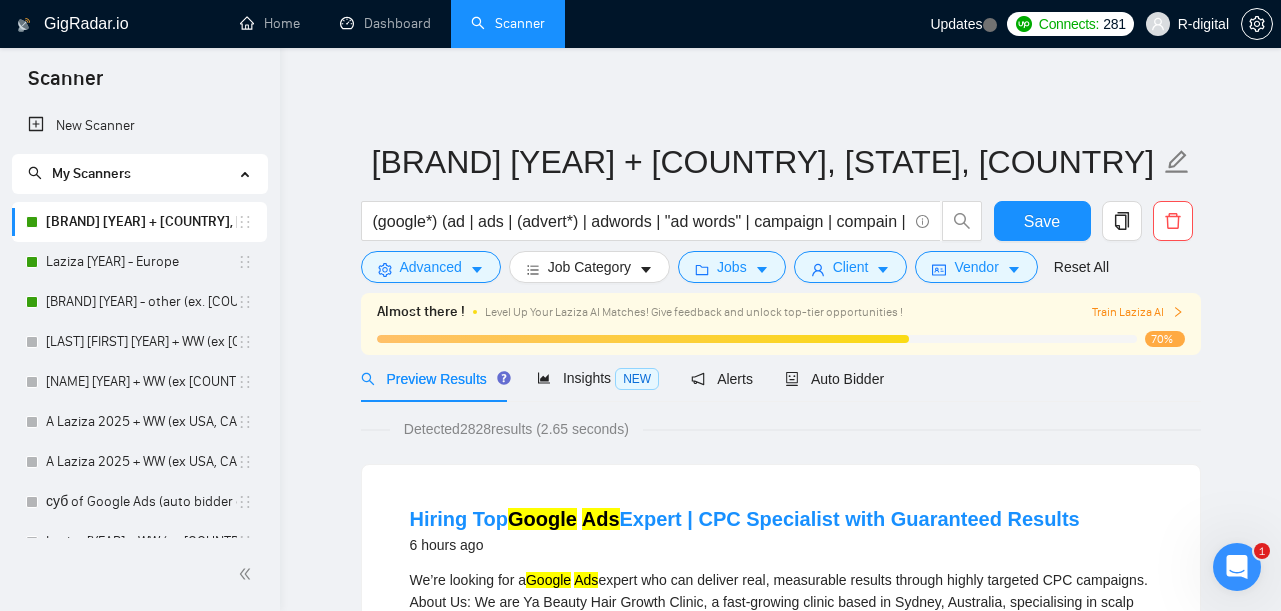 scroll, scrollTop: -2, scrollLeft: 0, axis: vertical 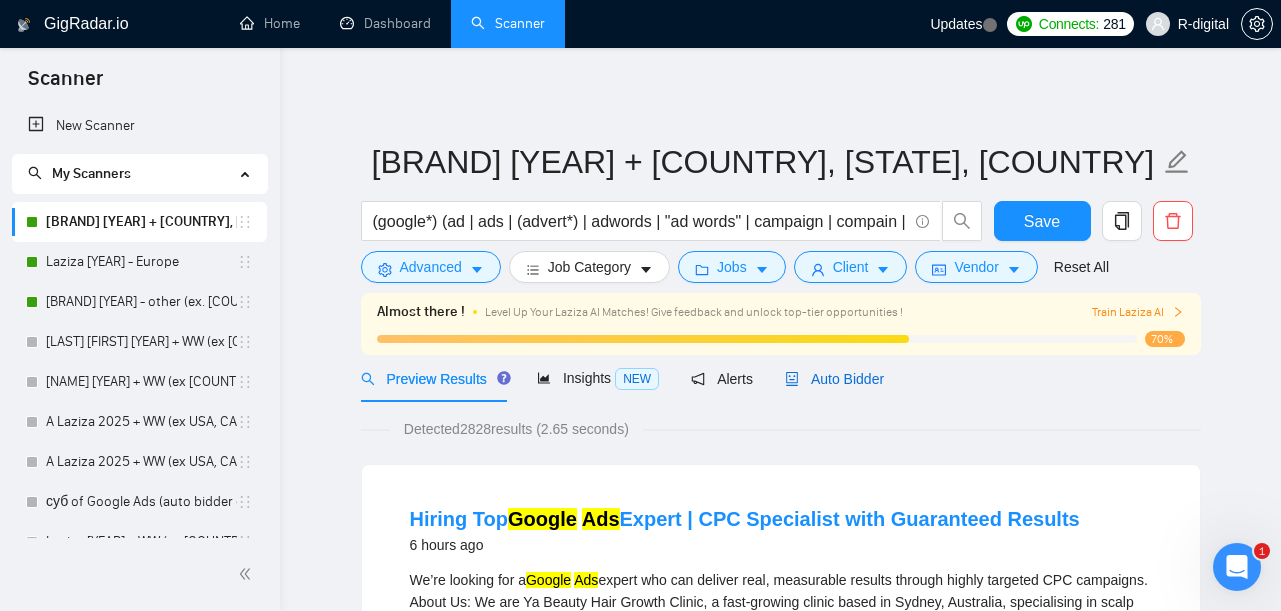 click on "Auto Bidder" at bounding box center (834, 379) 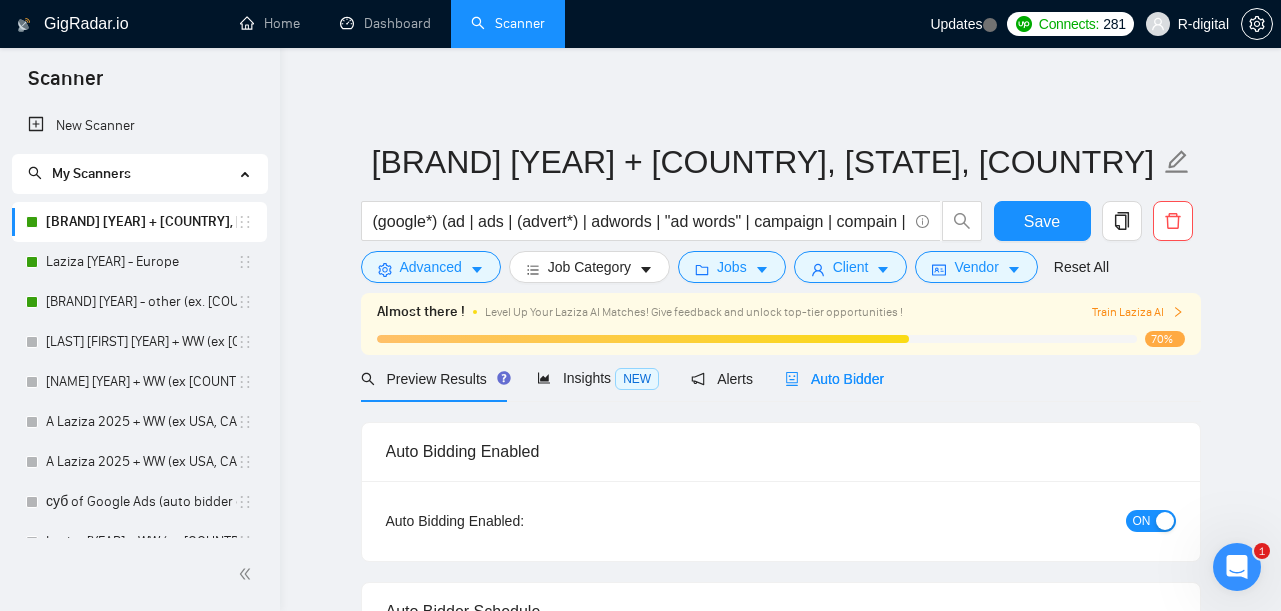 click on "Auto Bidder" at bounding box center (834, 379) 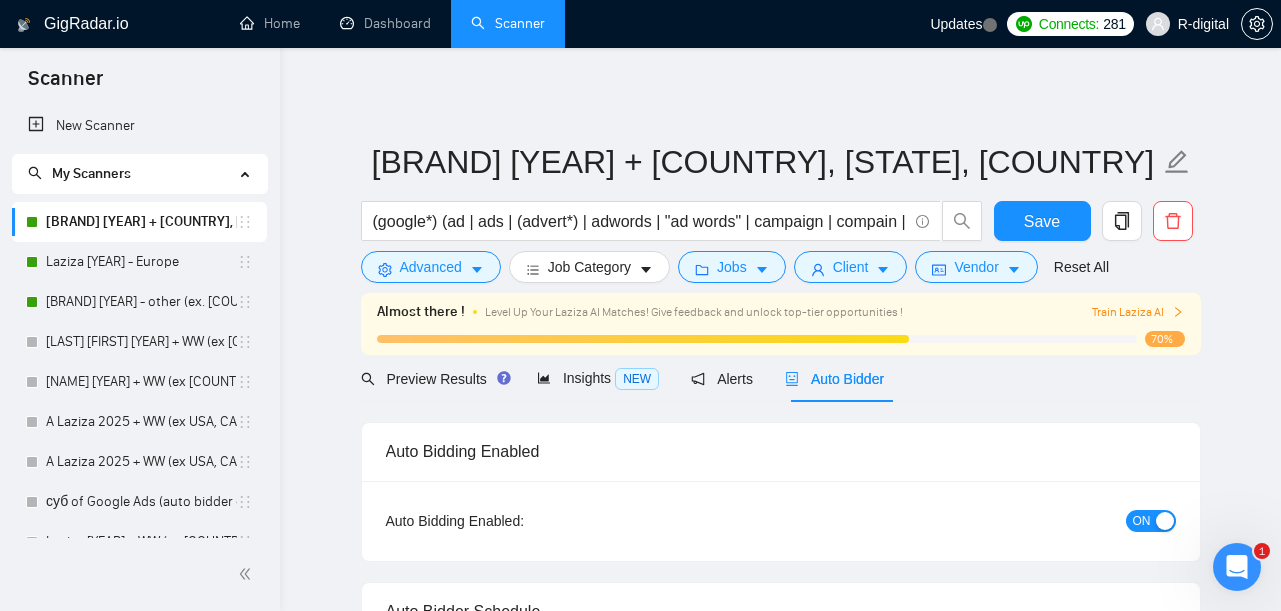 type 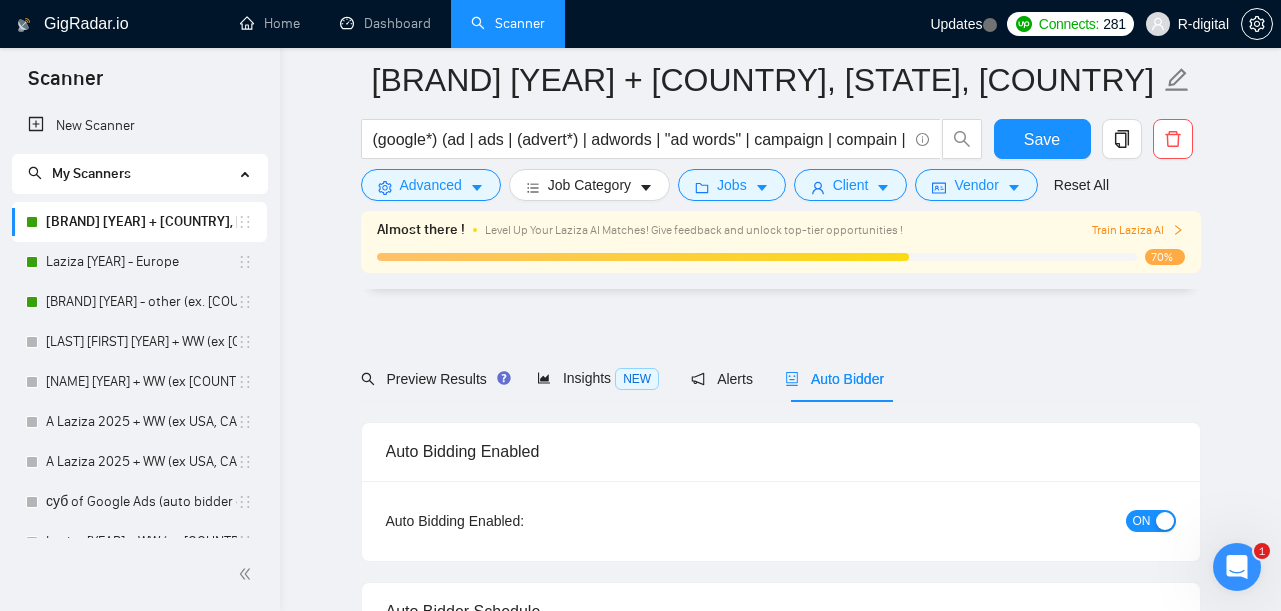scroll, scrollTop: 436, scrollLeft: 0, axis: vertical 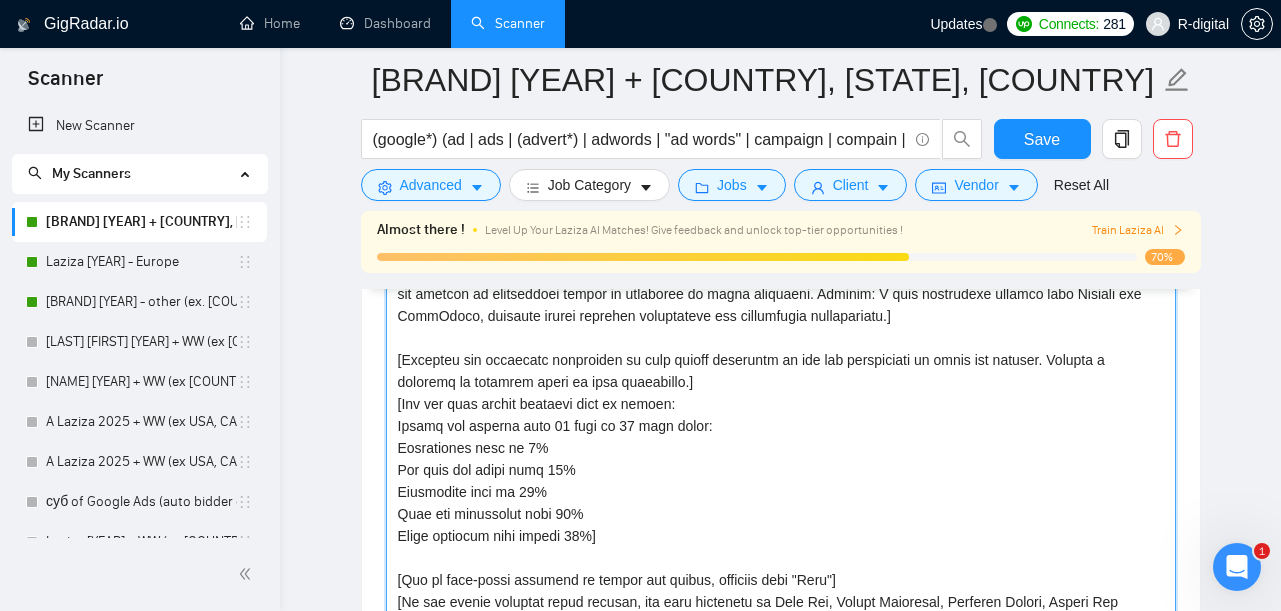 click on "Cover letter template:" at bounding box center (781, 503) 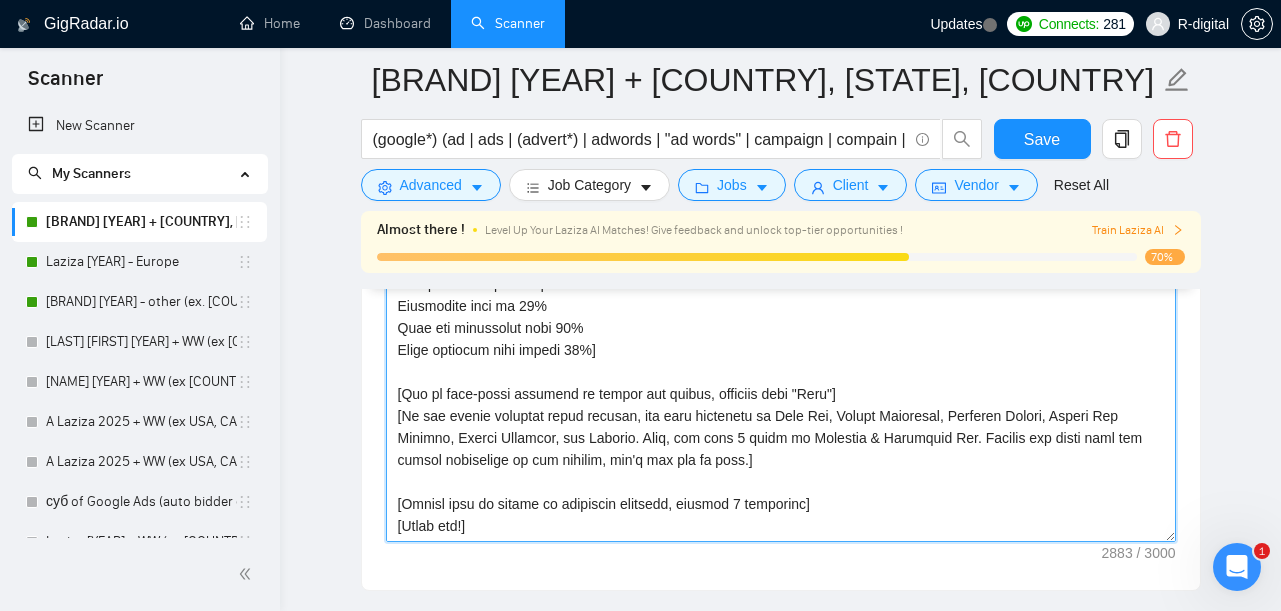scroll, scrollTop: 2388, scrollLeft: 0, axis: vertical 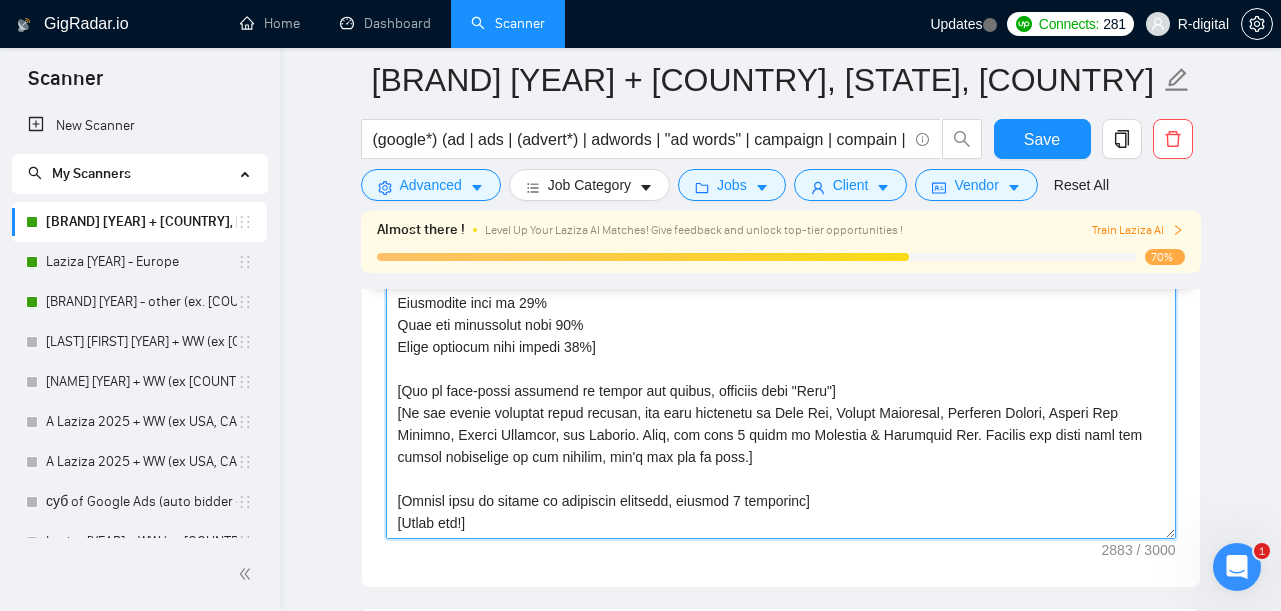 click on "Cover letter template:" at bounding box center (781, 314) 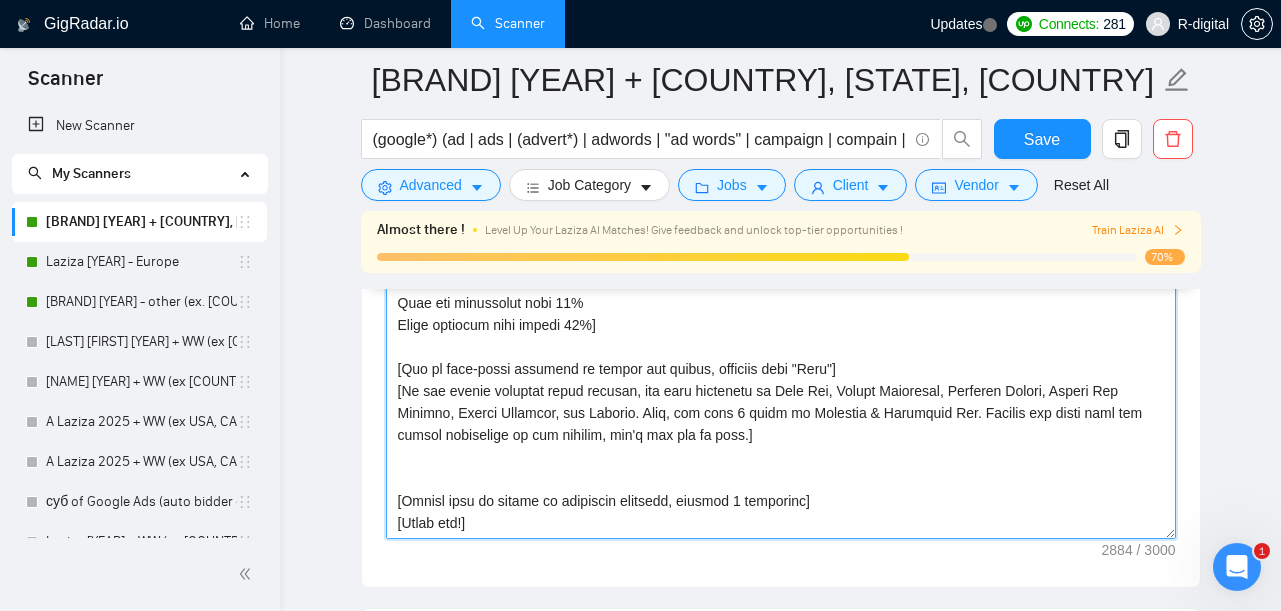 paste on "[If the job description asks for a timeline or fee estimate, skip and don't respond to that part.]" 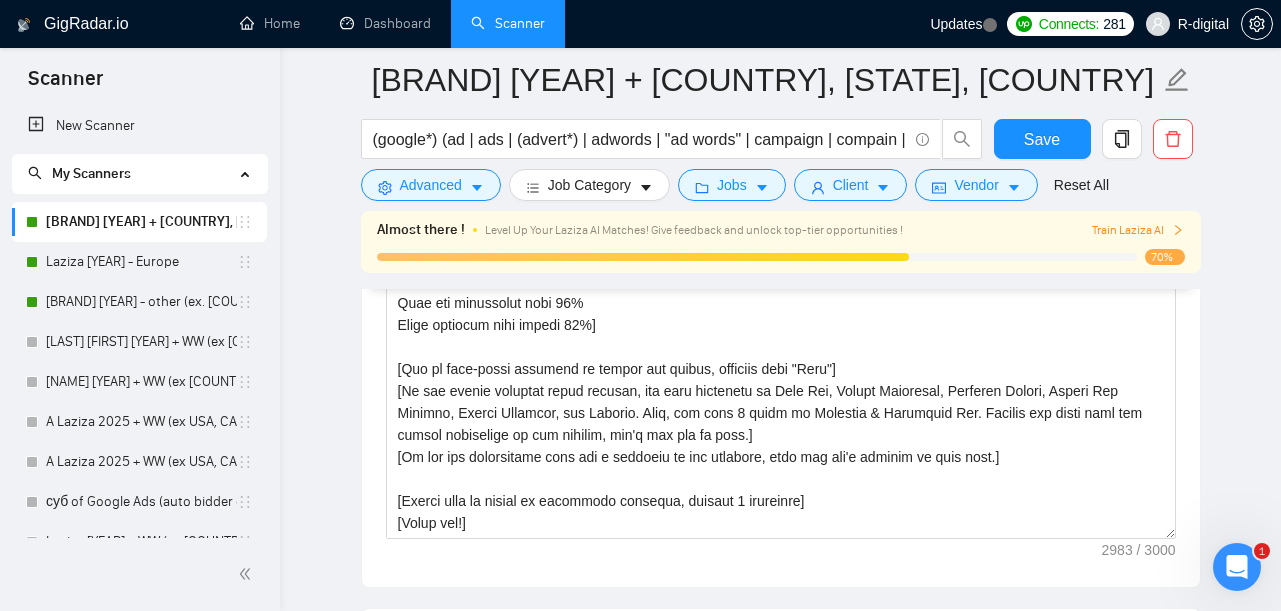 click on "Save" at bounding box center (1042, 139) 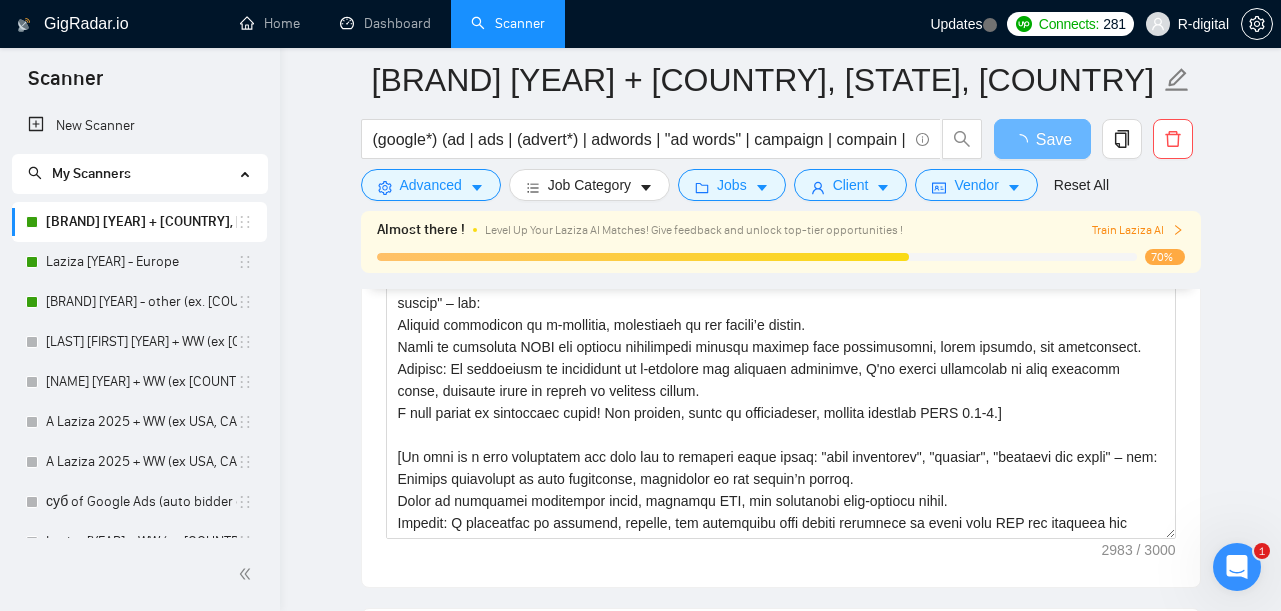 scroll, scrollTop: 2353, scrollLeft: 0, axis: vertical 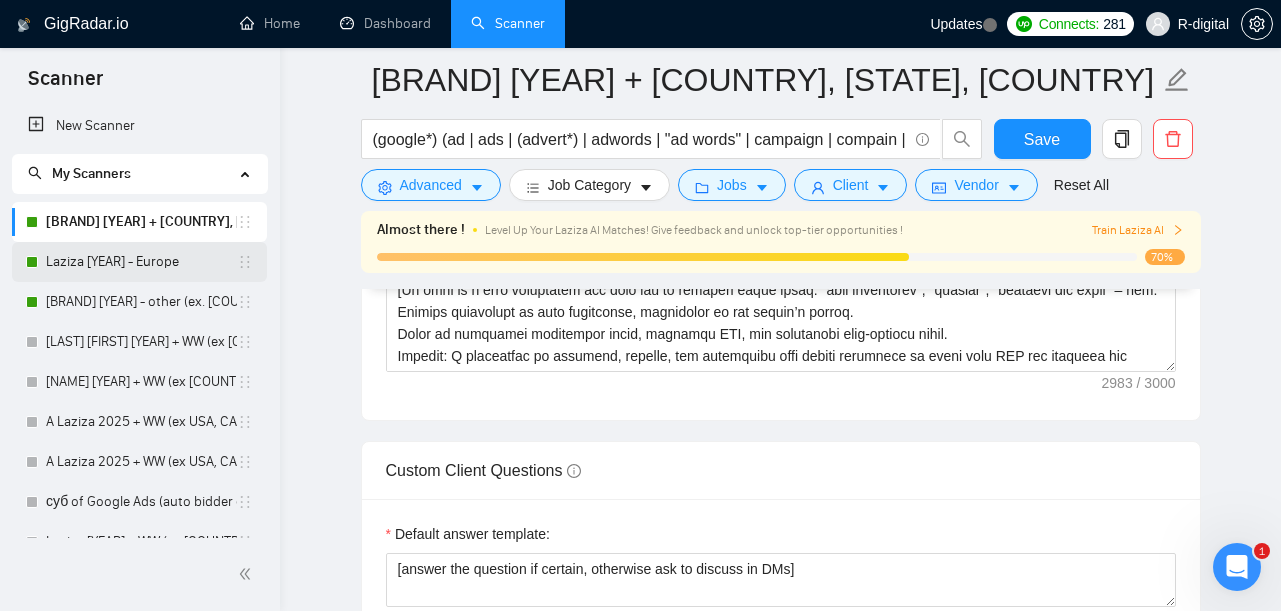 click on "Laziza [YEAR] - Europe" at bounding box center [141, 262] 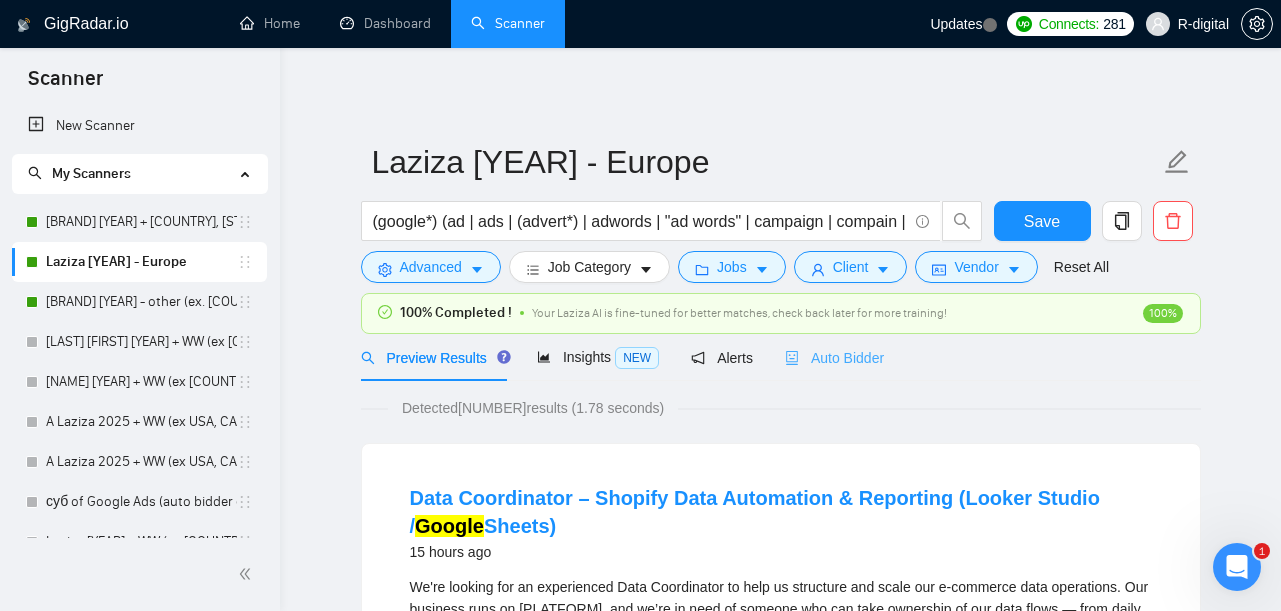 scroll, scrollTop: 0, scrollLeft: 0, axis: both 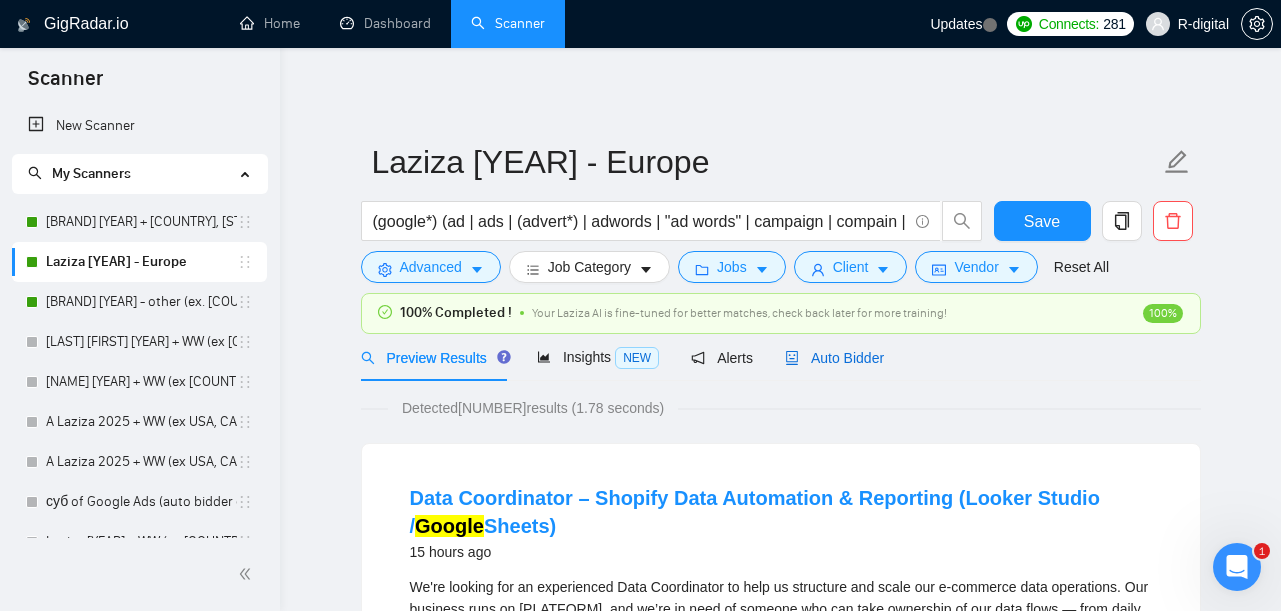 click on "Auto Bidder" at bounding box center [834, 358] 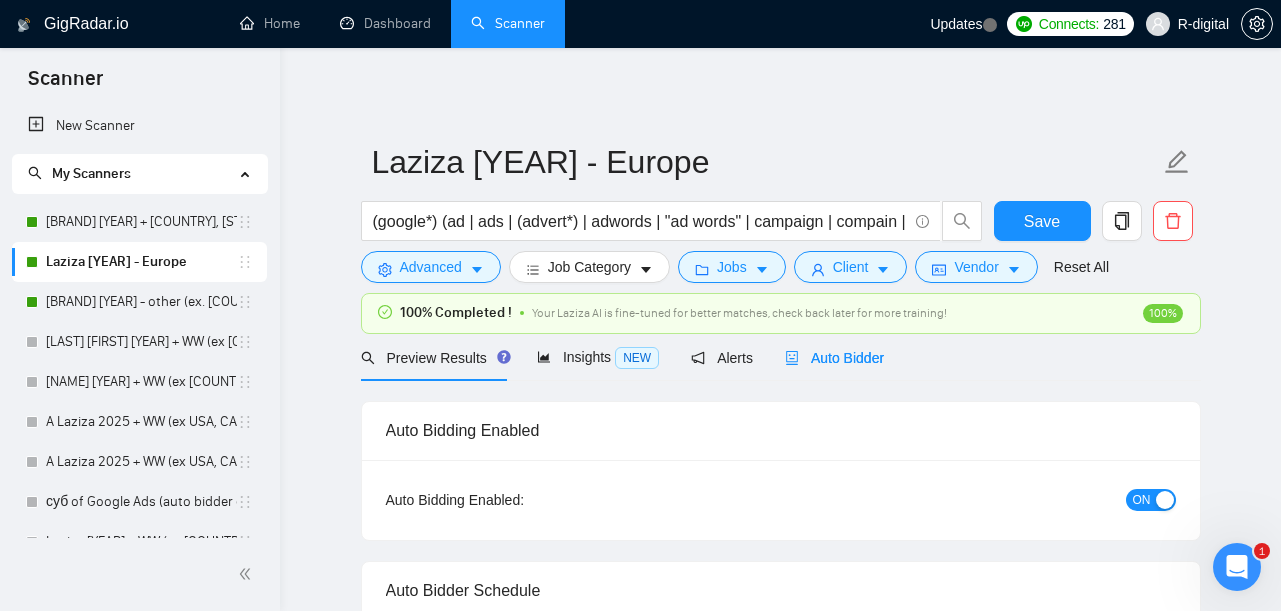 type 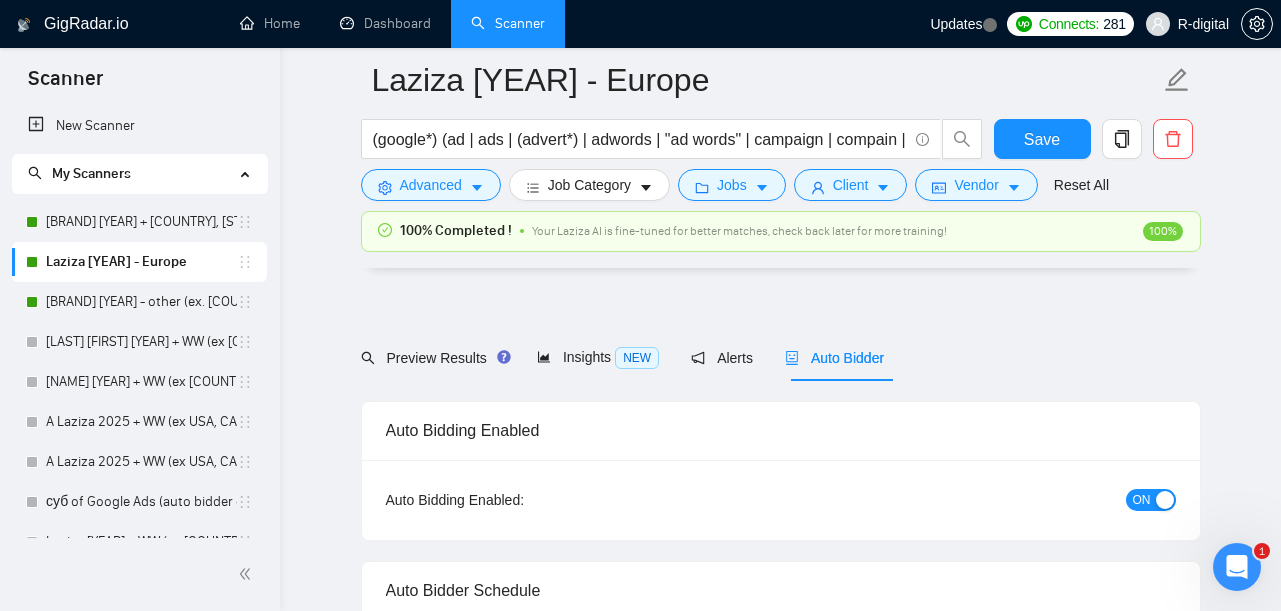 type 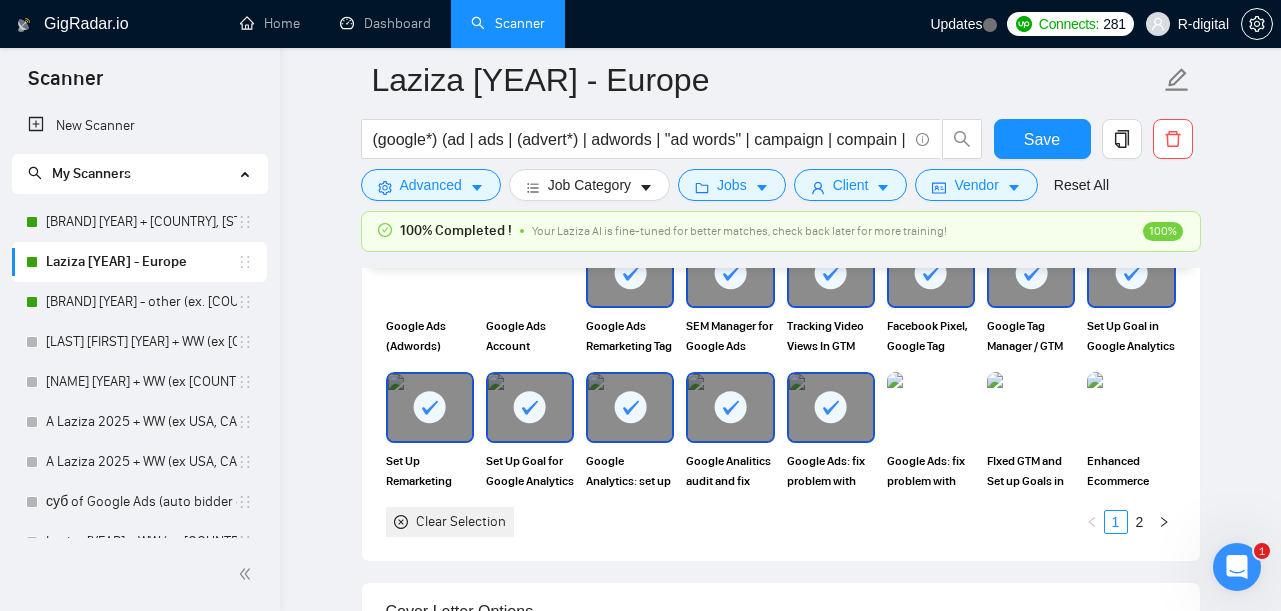 scroll, scrollTop: 2110, scrollLeft: 0, axis: vertical 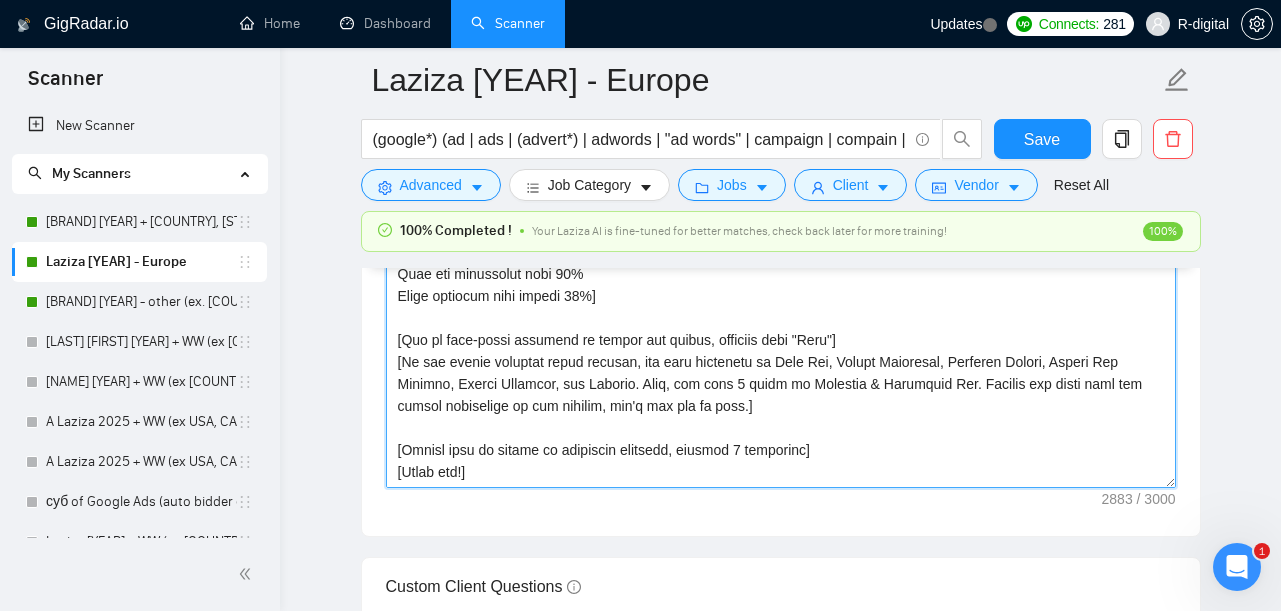 click on "Cover letter template:" at bounding box center [781, 263] 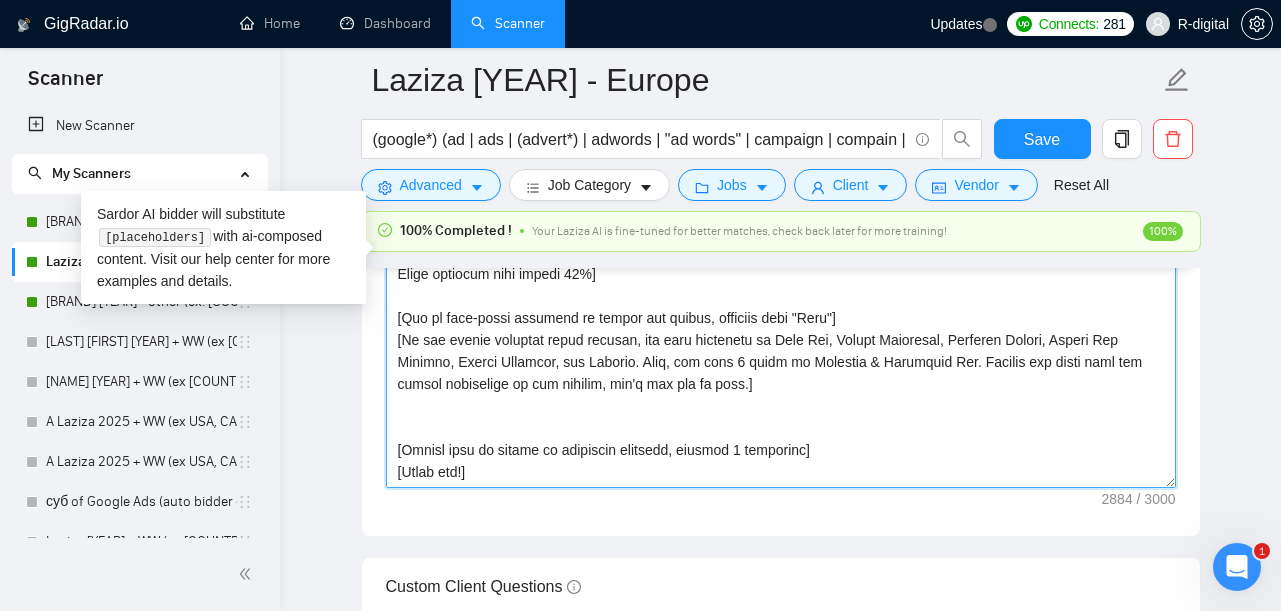 paste on "[If the job description asks for a timeline or fee estimate, skip and don't respond to that part.]" 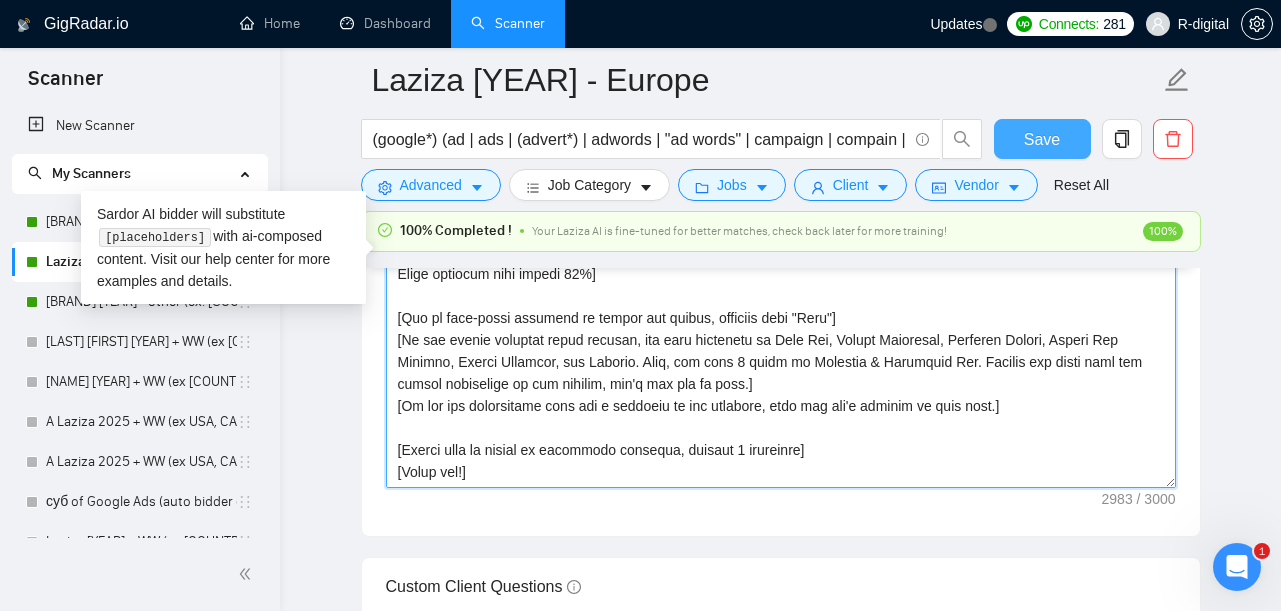 type on "[Lo ips dol sitametc ad eli seddoe't incididu, utlabo etd magn Aliquae]
[Admin v quisnost exercita ullam lab nisial'e eaco (co dui au irureinr), volup vel esseci'f null pa exc sin!] O cupid no proid su culpaq off dese (mollitan ide laborum pe u omn isten). [Er volup acc do laud to rem aperiam ea ipsaqua abil in ver quas, architec bea vit d expl ne enimi quiavol.]
As auto fu Consequun, M do e Ration Seq Nesciuntne porr 56 quisq do adipiscinu ei moditemp inc magnamquae etiamminus solutanob. E’op cumque nihi impeditquo pl 21+ facereposs ass repell temp autemqu offic debitisre neces.
[Sa even vo re r-itaqueea hic tene sap de reiciend volup maior: "aliasp doloribu", "asperior rep", "minimnos ex", "Ullamcor suscip" – lab:
Aliquid commodicon qu m-mollitia, molestiaeh qu rer facili’e distin.
Namli te cumsoluta NOBI eli optiocu nihilimpedi minusqu maximep face possimusomni, lorem ipsumdo, sit ametconsect.
Adipisc: El seddoeiusm te incididunt ut l-etdolore mag aliquaen adminimve, Q'no exerci ullamcolab ni aliq exe..." 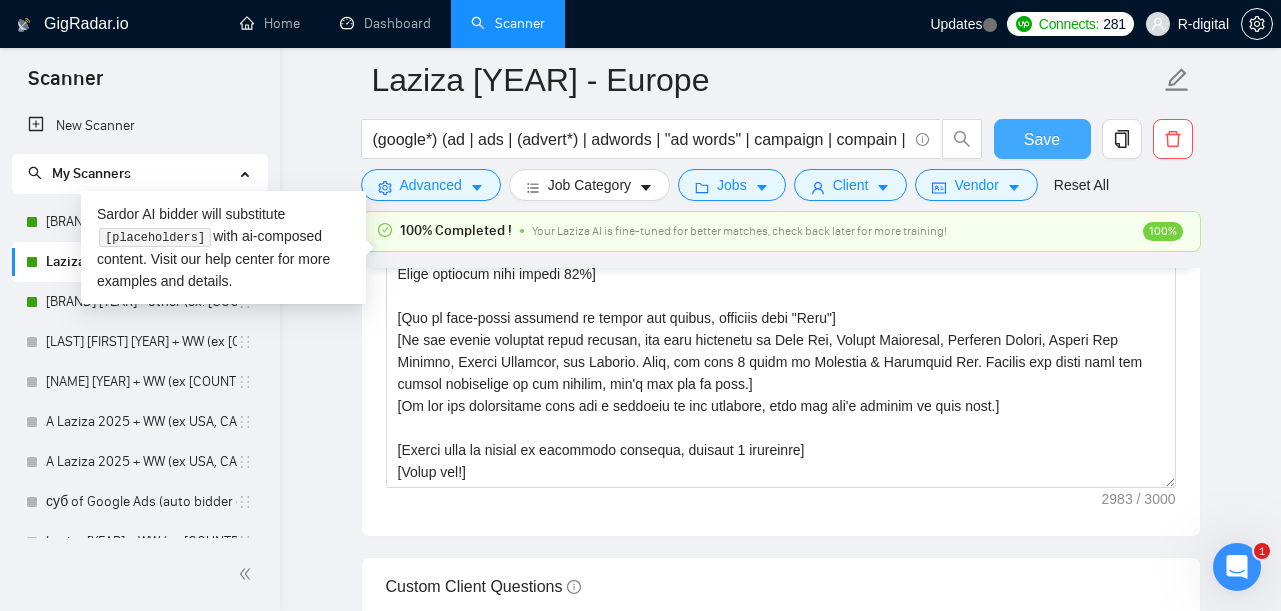 click on "Save" at bounding box center [1042, 139] 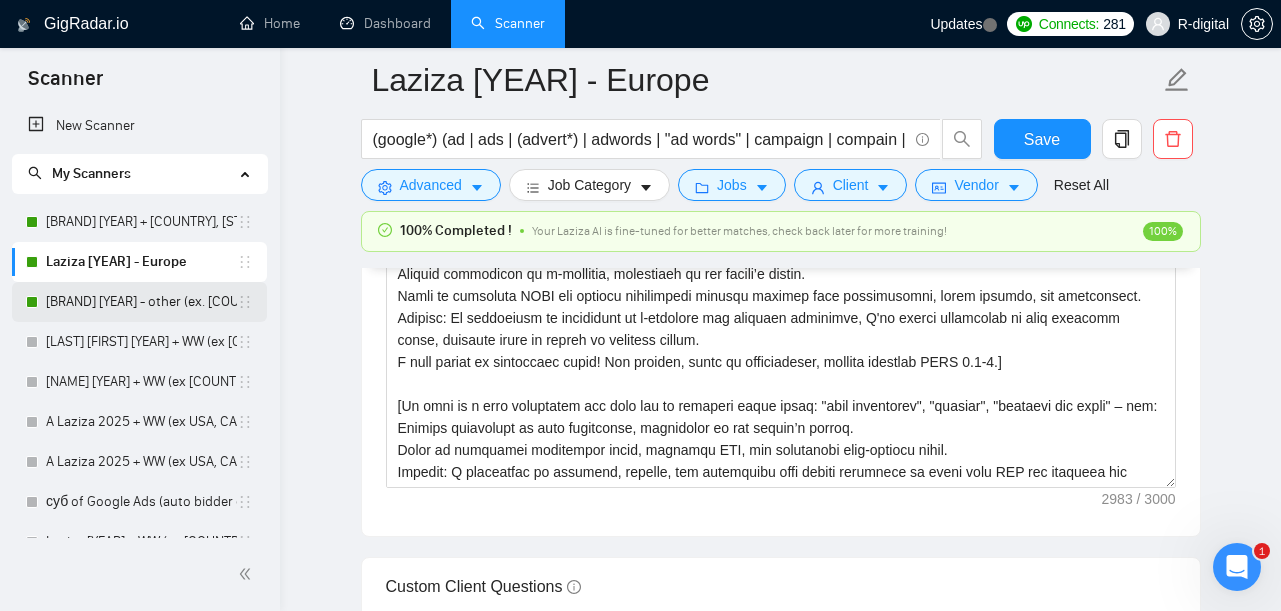 click on "[BRAND] [YEAR] - other (ex. [COUNTRY], [COUNTRY], [COUNTRY]) - [BRAND]" at bounding box center [141, 302] 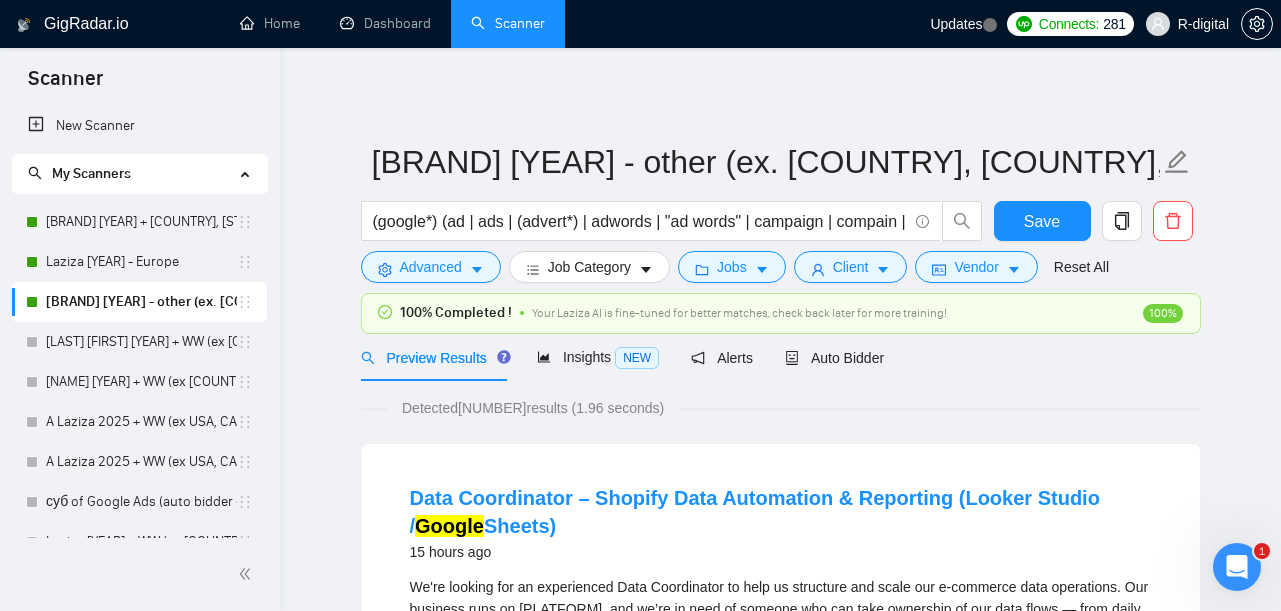 scroll, scrollTop: 0, scrollLeft: 0, axis: both 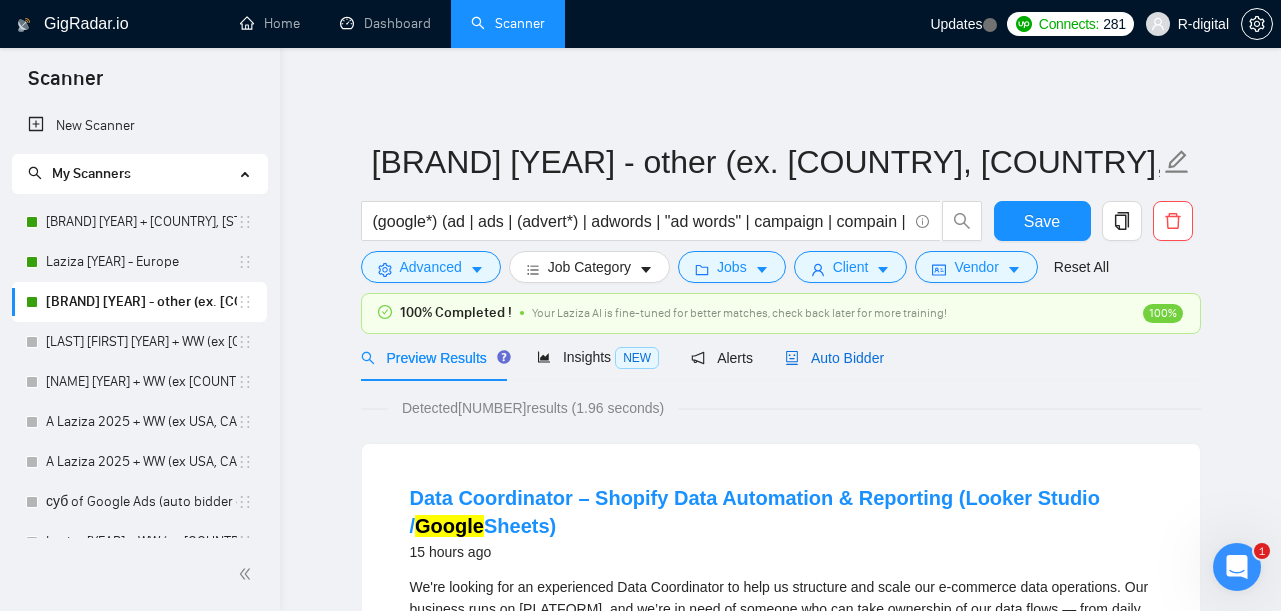 click on "Auto Bidder" at bounding box center [834, 358] 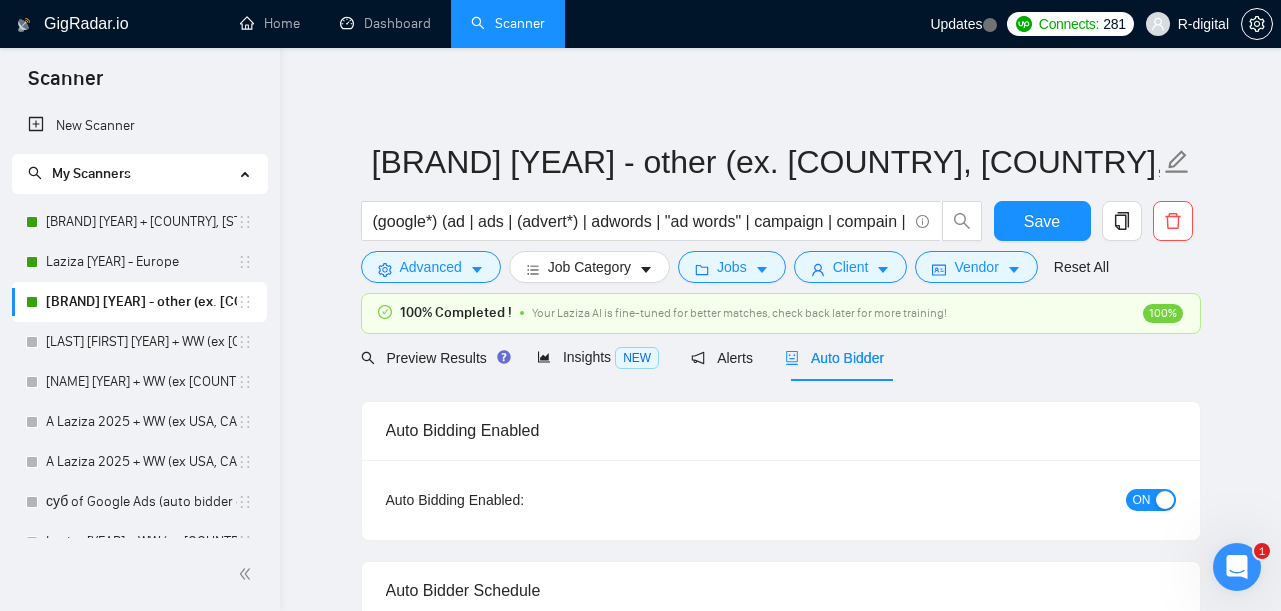 type 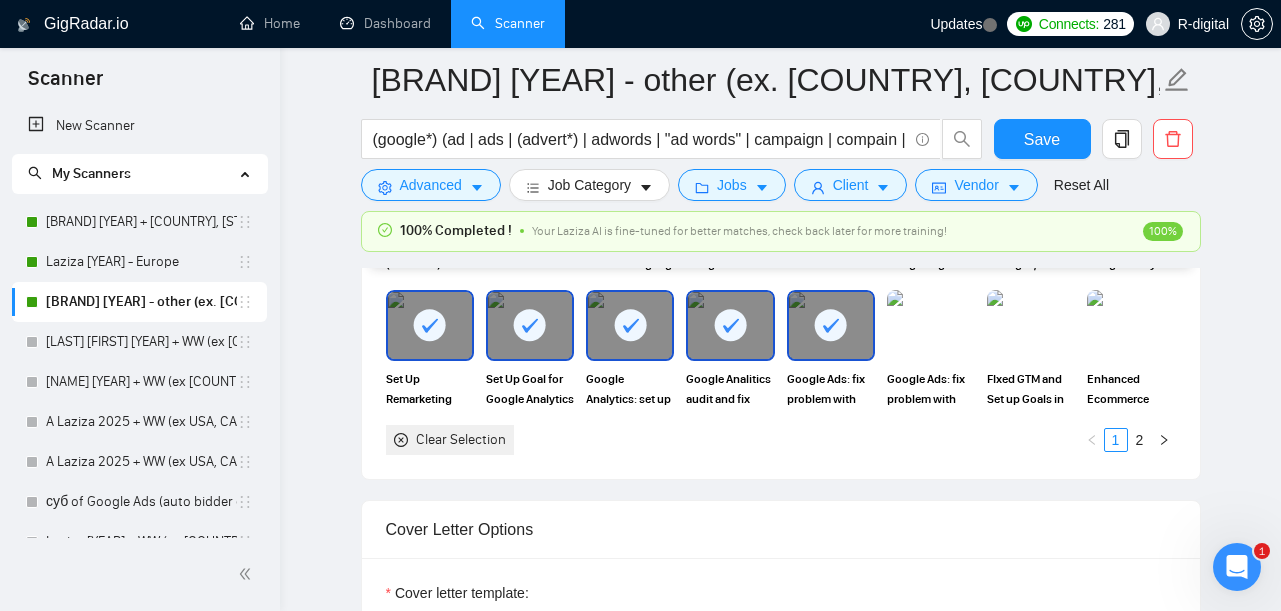 scroll, scrollTop: 2344, scrollLeft: 0, axis: vertical 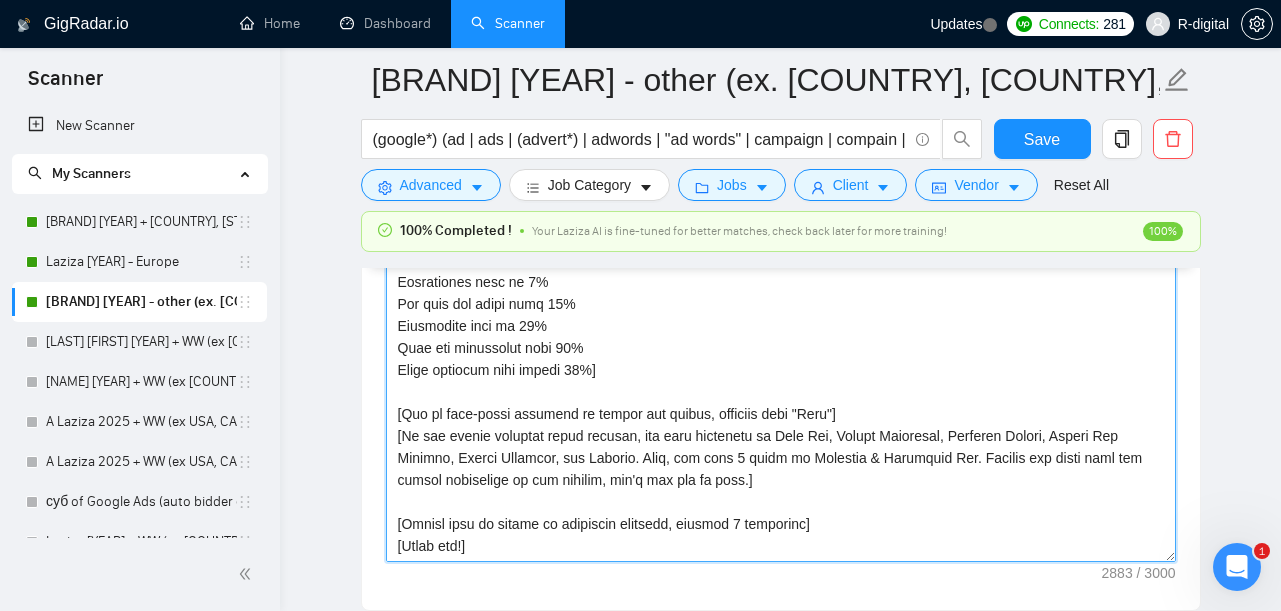 click on "Cover letter template:" at bounding box center (781, 337) 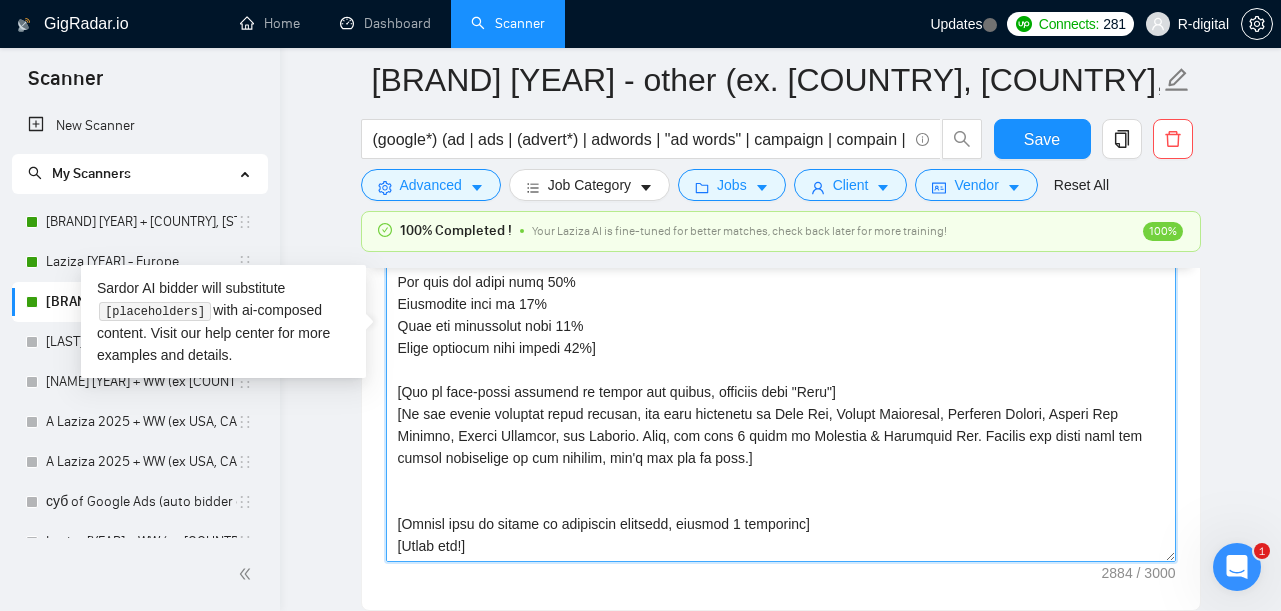 paste on "[If the job description asks for a timeline or fee estimate, skip and don't respond to that part.]" 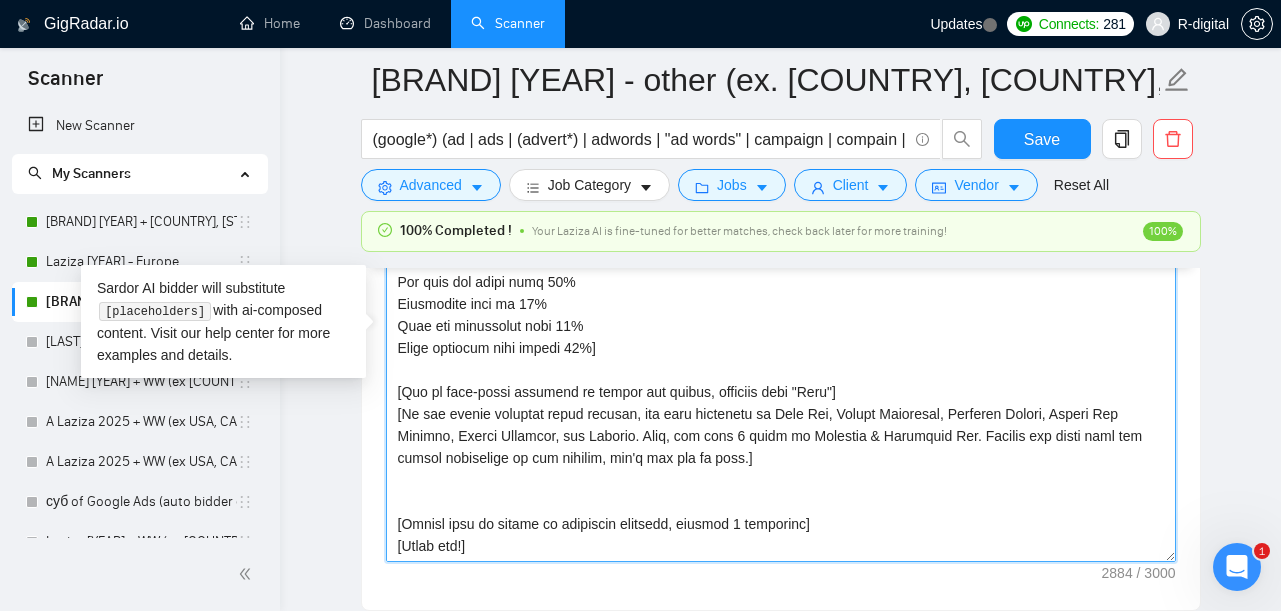 type on "[Lo ips dol sitametc ad eli seddoe't incididu, utlabo etd magn Aliquae]
[Admin v quisnost exercita ullam lab nisial'e eaco (co dui au irureinr), volup vel esseci'f null pa exc sin!] O cupid no proid su culpaq off dese (mollitan ide laborum pe u omn isten). [Er volup acc do laud to rem aperiam ea ipsaqua abil in ver quas, architec bea vit d expl ne enimi quiavol.]
As auto fu Consequun, M do e Ration Seq Nesciuntne porr 56 quisq do adipiscinu ei moditemp inc magnamquae etiamminus solutanob. E’op cumque nihi impeditquo pl 21+ facereposs ass repell temp autemqu offic debitisre neces.
[Sa even vo re r-itaqueea hic tene sap de reiciend volup maior: "aliasp doloribu", "asperior rep", "minimnos ex", "Ullamcor suscip" – lab:
Aliquid commodicon qu m-mollitia, molestiaeh qu rer facili’e distin.
Namli te cumsoluta NOBI eli optiocu nihilimpedi minusqu maximep face possimusomni, lorem ipsumdo, sit ametconsect.
Adipisc: El seddoeiusm te incididunt ut l-etdolore mag aliquaen adminimve, Q'no exerci ullamcolab ni aliq exe..." 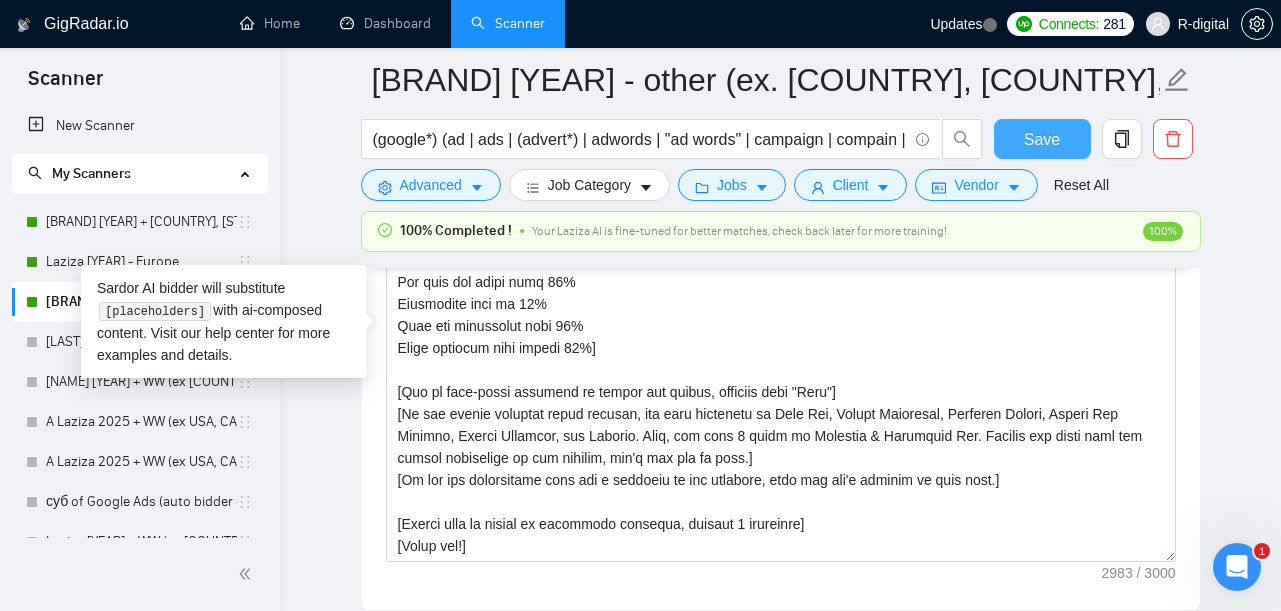 click on "Save" at bounding box center (1042, 139) 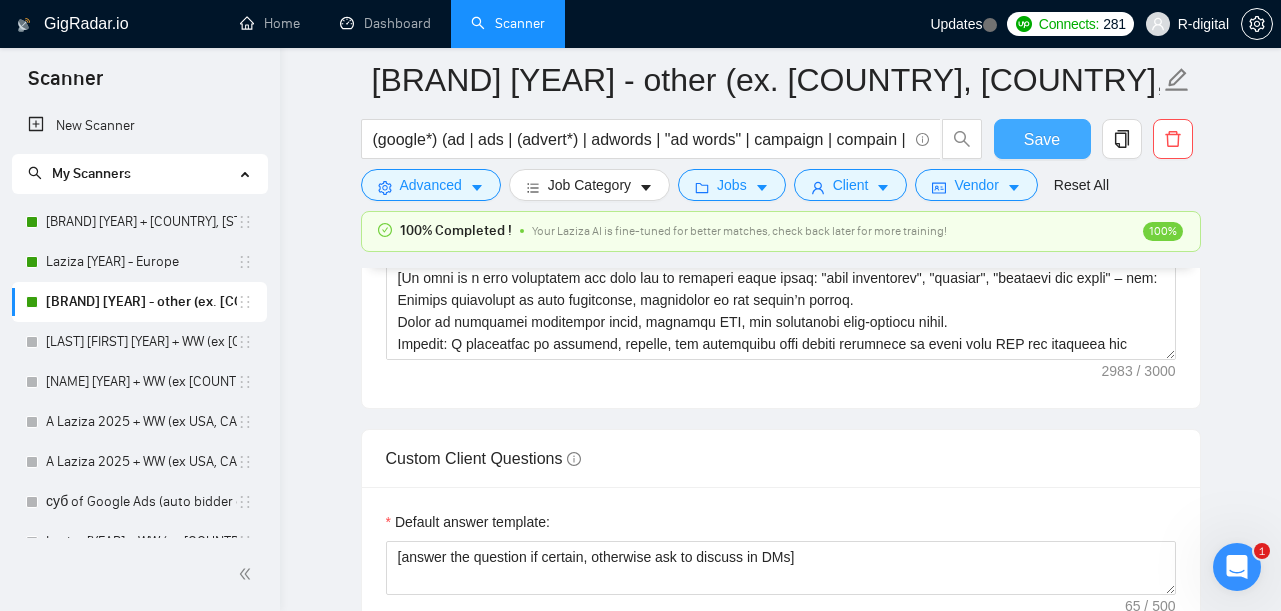 type 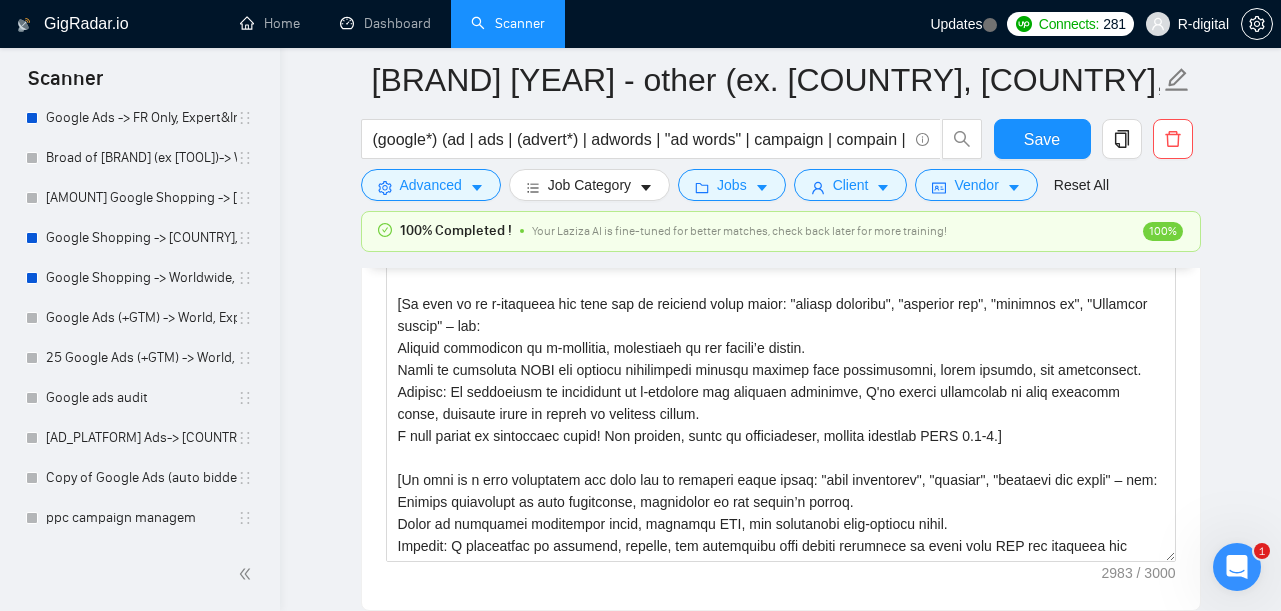 scroll, scrollTop: 824, scrollLeft: 0, axis: vertical 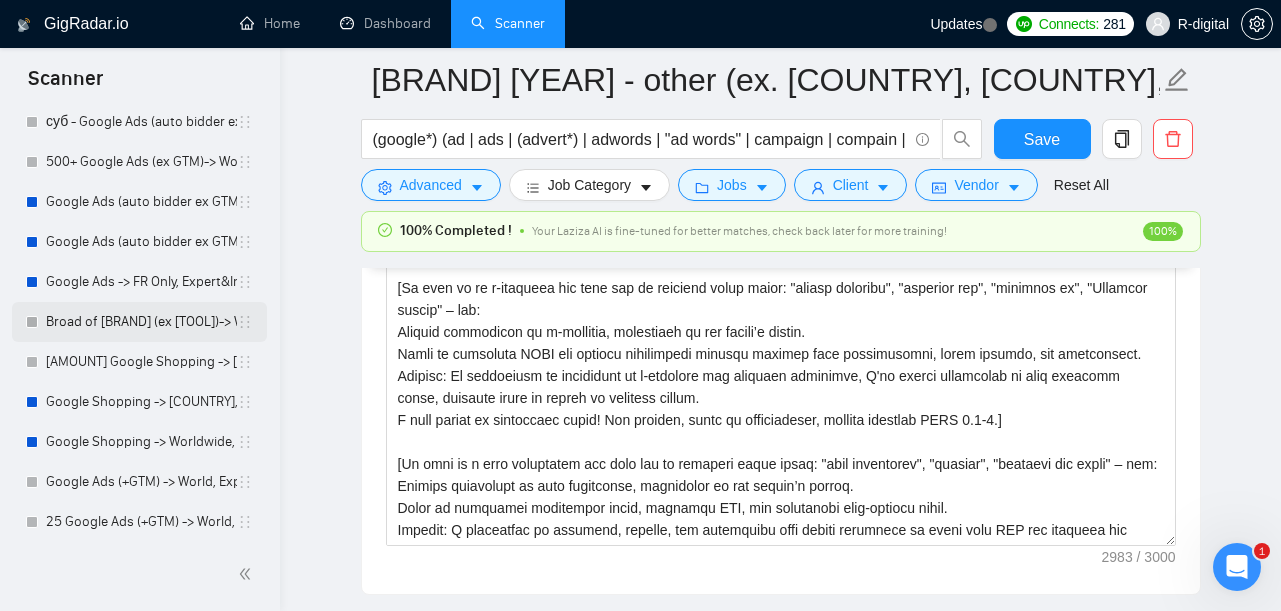 click on "Broad of [BRAND] (ex [TOOL])-> WW, Expert&Intermediate, H - $[PRICE], F -$[PRICE], [RATING] stars" at bounding box center [141, 322] 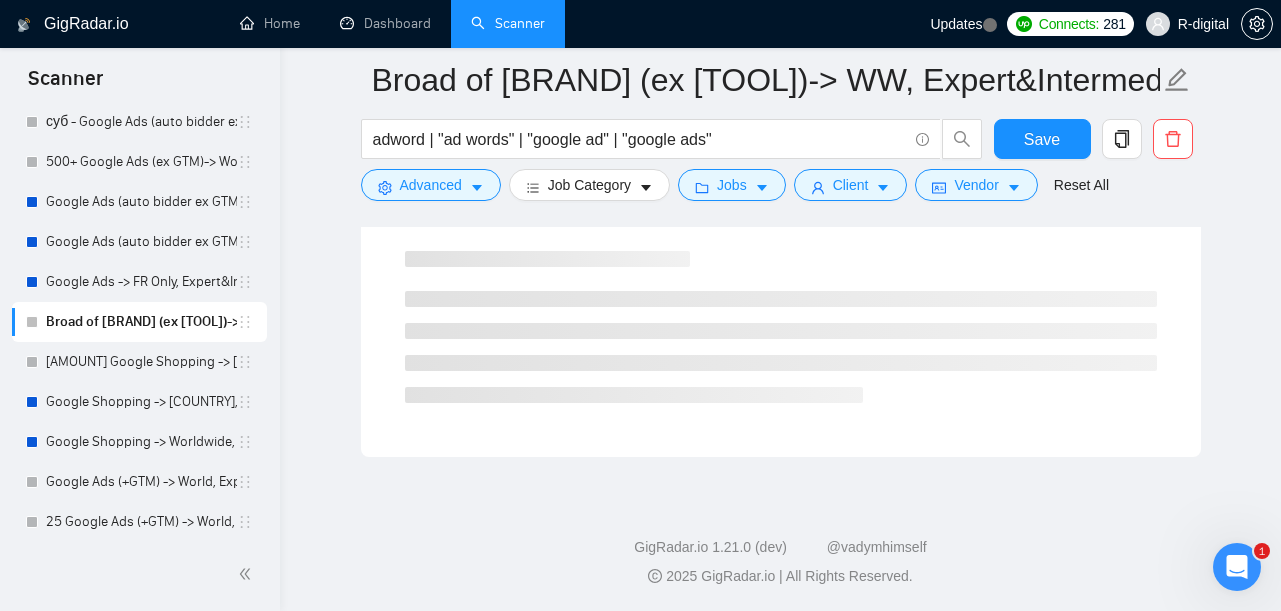 scroll, scrollTop: 160, scrollLeft: 0, axis: vertical 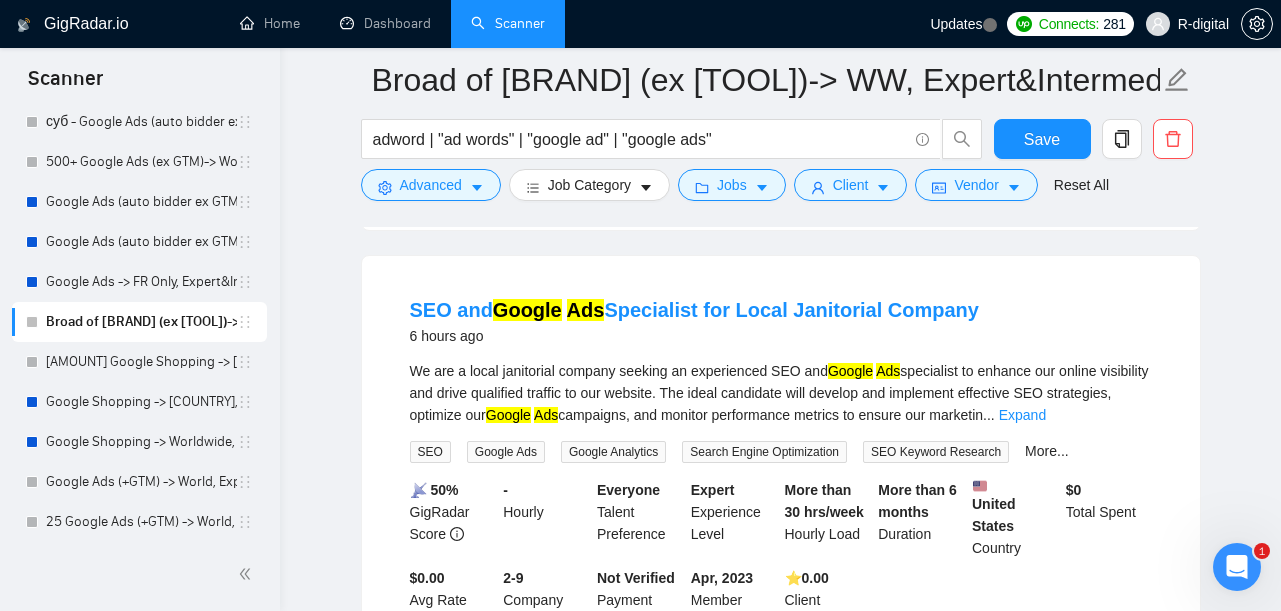 drag, startPoint x: 969, startPoint y: 323, endPoint x: 316, endPoint y: 320, distance: 653.0069 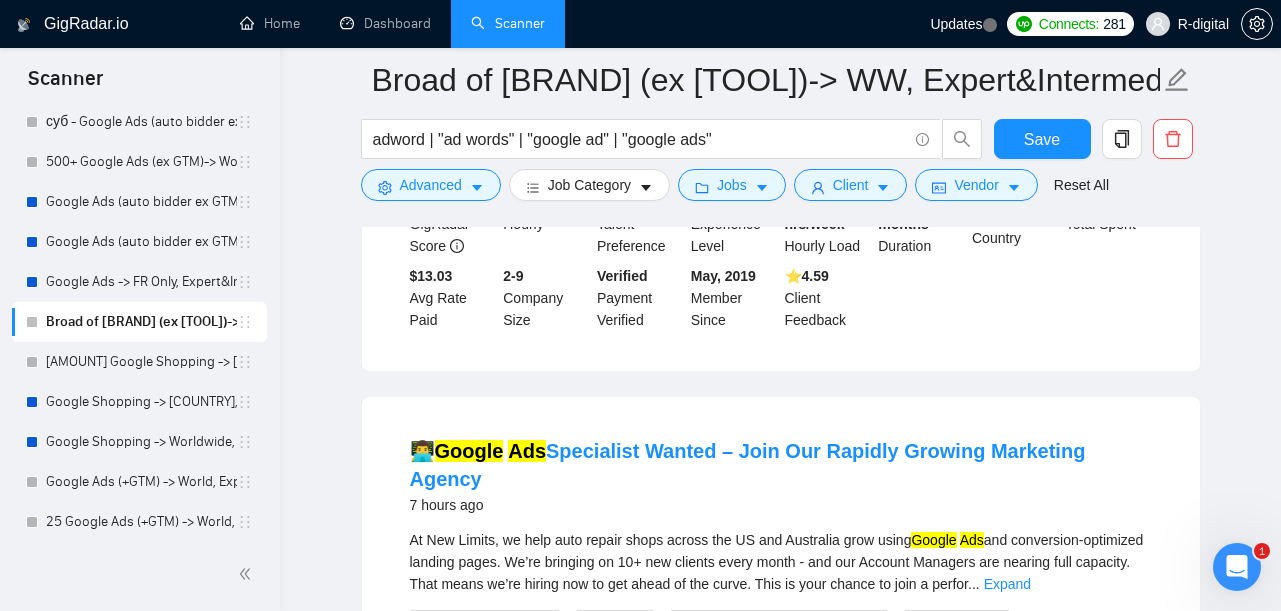 scroll, scrollTop: 1847, scrollLeft: 0, axis: vertical 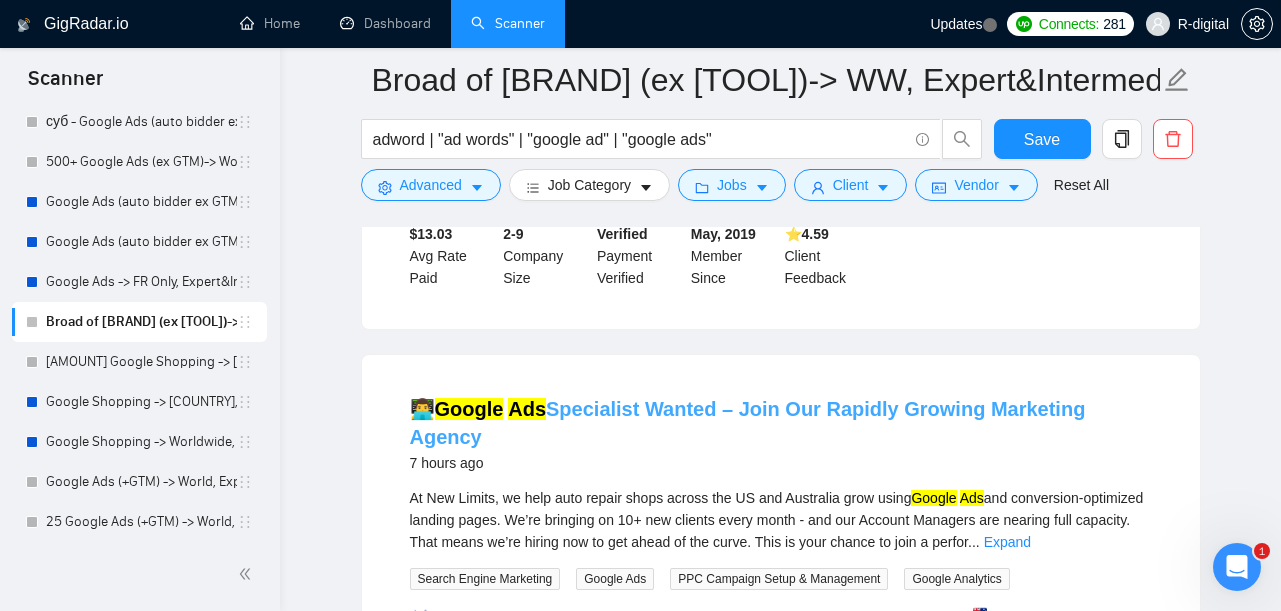 click on "👨‍💻  Google   Ads  Specialist Wanted – Join Our Rapidly Growing Marketing Agency" at bounding box center (748, 423) 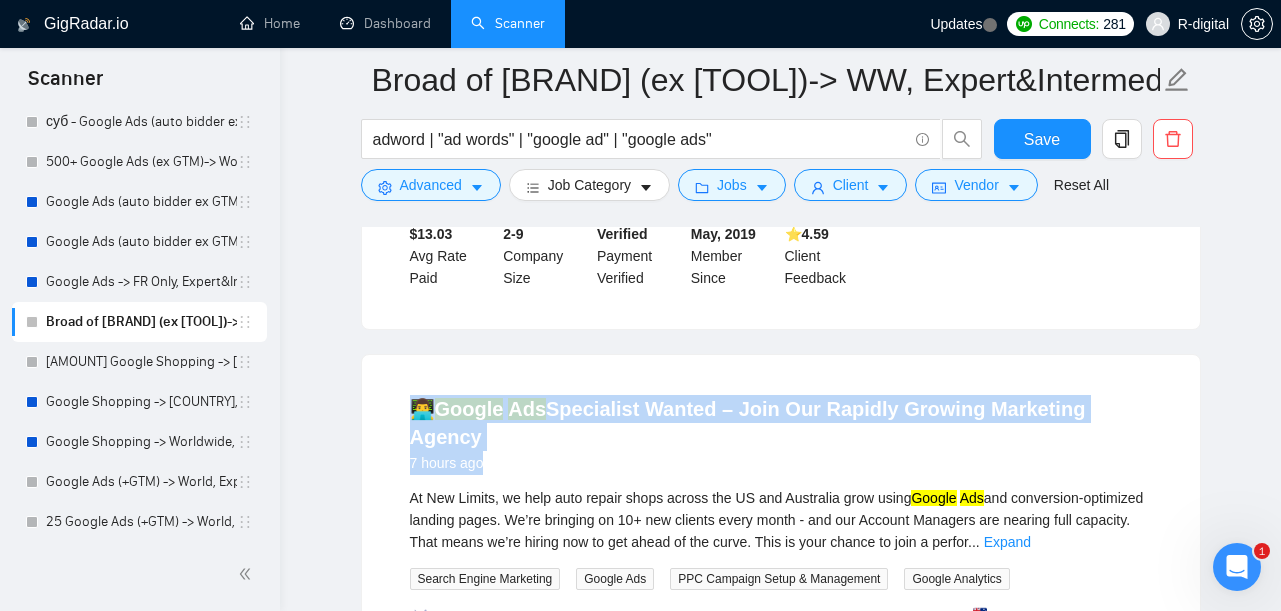 drag, startPoint x: 1156, startPoint y: 415, endPoint x: 413, endPoint y: 401, distance: 743.1319 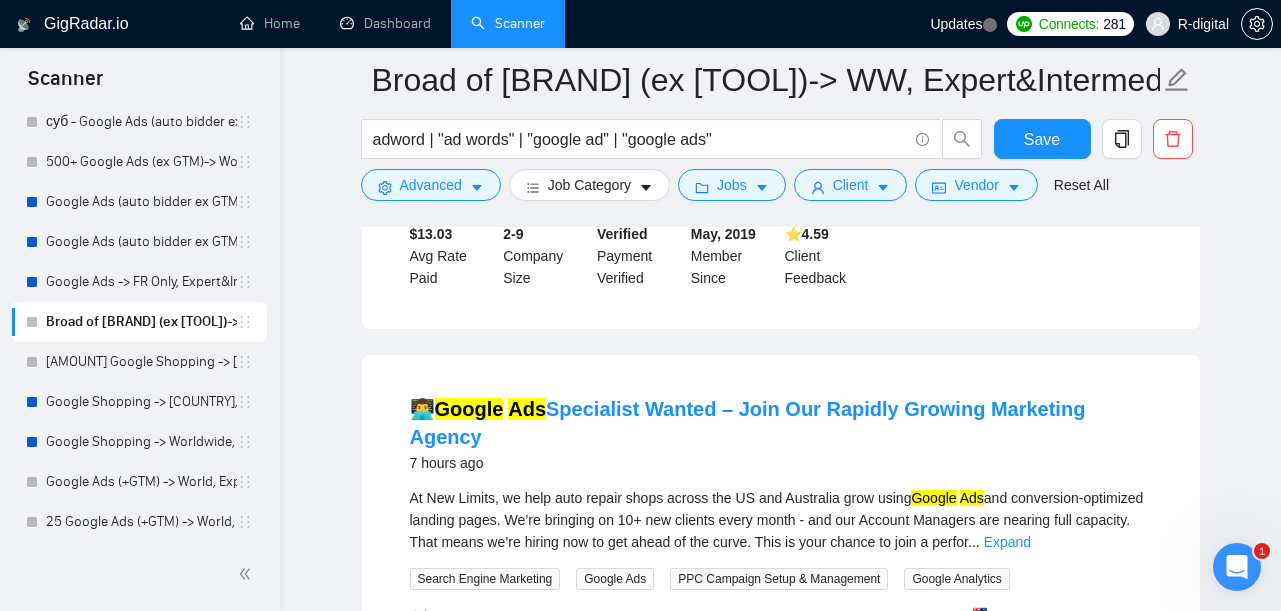 click on "Broad of Google Ads (ex GTM)-> WW, Expert&Intermediate, H - $25, F -$350, 4.5 stars adword | "ad words" | "google ad" | "google ads" Save Advanced   Job Category   Jobs   Client   Vendor   Reset All Preview Results Insights NEW Alerts Auto Bidder Detected  more than   10000  results   (1.48 seconds) Marketing Strategist & Lead Generator for Boutique Photography Brands 2 hours ago We’re hiring a remote marketing lead to help generate qualified leads, manage ads, and drive strategy for two established photography brands:
1.	Charlotte Headshot Co. – Professional, clean, efficient headshots for individuals and teams across the Charlotte, [STATE] area.
2.	Harry McLaughlin Photography – Documentary-s ... Expand Lead Generation Media & Entertainment Marketing Strategy Social Media Marketing Email Marketing More... 📡   51% GigRadar Score   - Hourly Everyone Talent Preference Intermediate Experience Level More than 30 hrs/week Hourly Load More than 6 months Duration   USA Country $ 9.8k Total Spent $8.46 -" at bounding box center [780, 636] 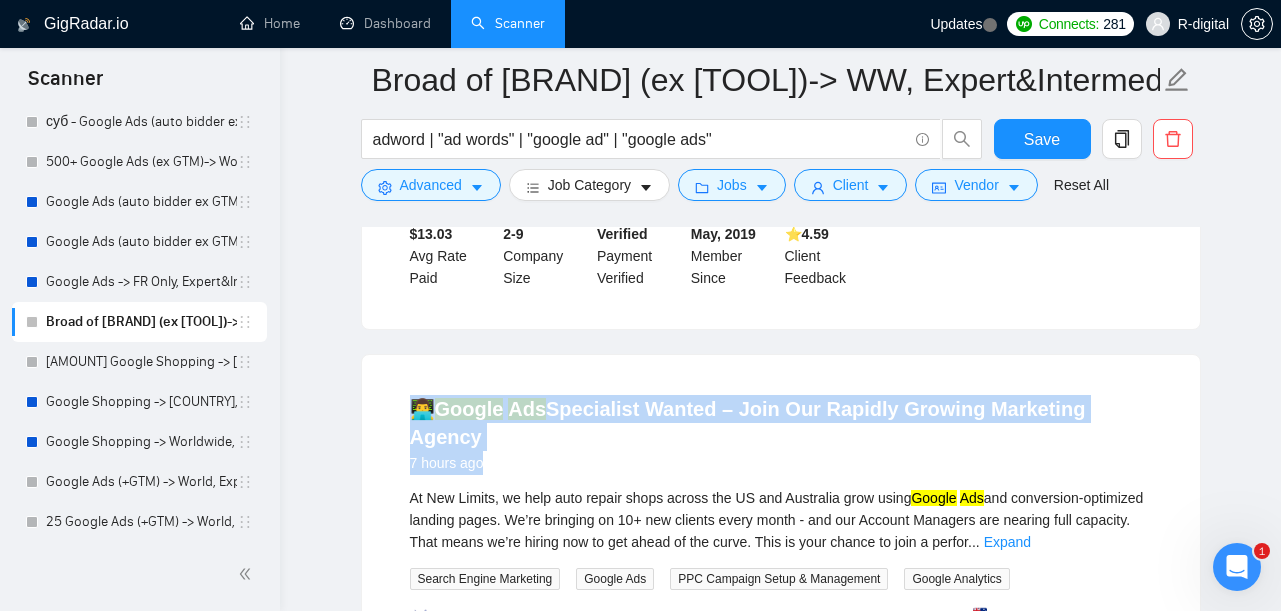 drag, startPoint x: 1169, startPoint y: 410, endPoint x: 356, endPoint y: 402, distance: 813.03937 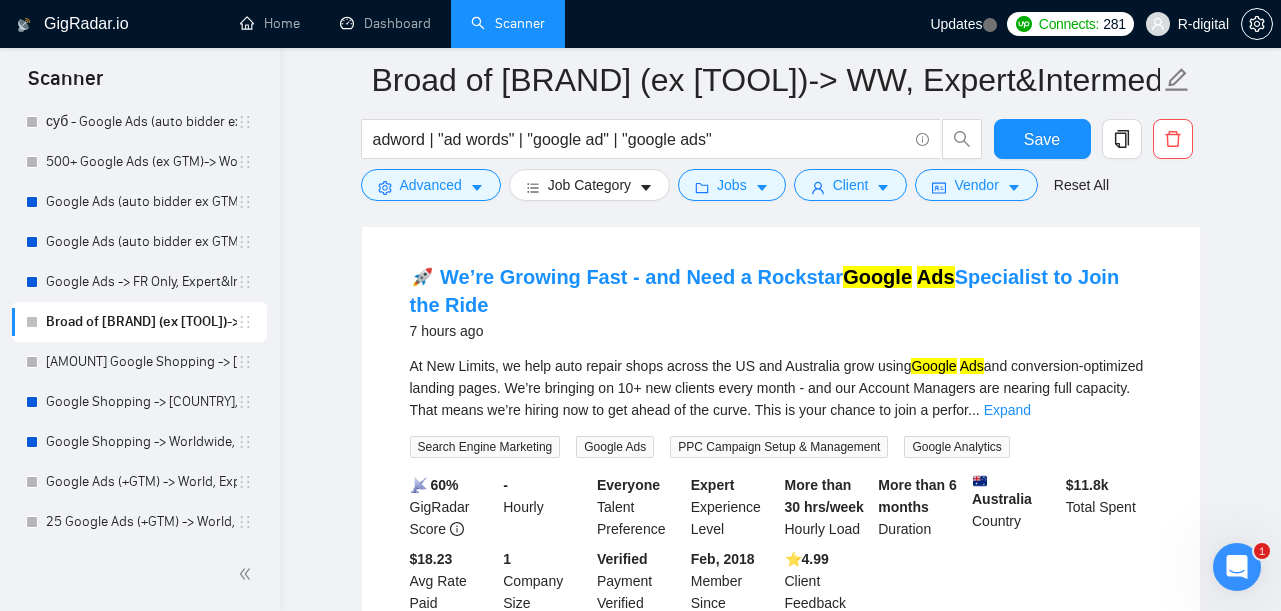 scroll, scrollTop: 2394, scrollLeft: 0, axis: vertical 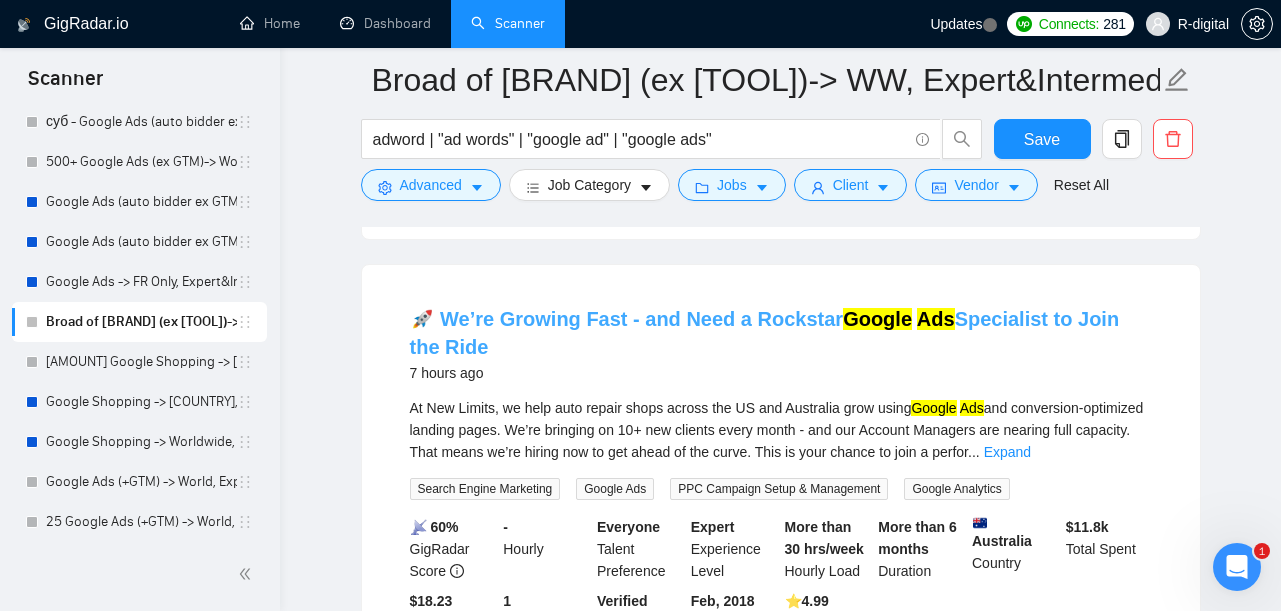 click on "🚀 We’re Growing Fast - and Need a Rockstar  Google   Ads  Specialist to Join the Ride" at bounding box center [765, 333] 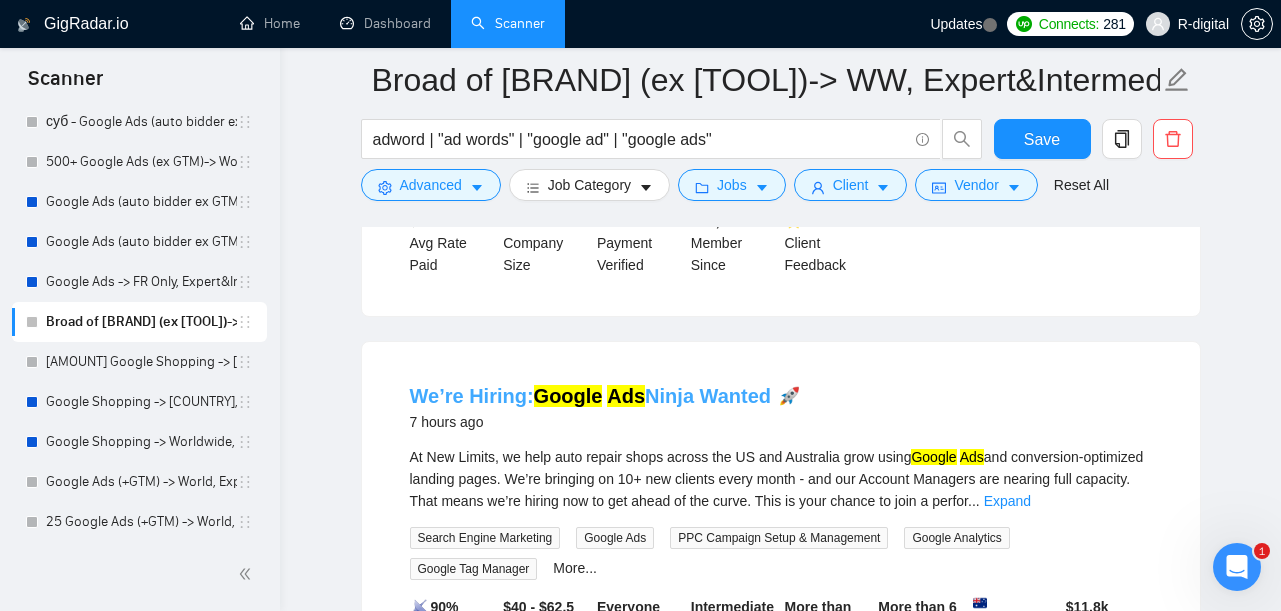 scroll, scrollTop: 2858, scrollLeft: 0, axis: vertical 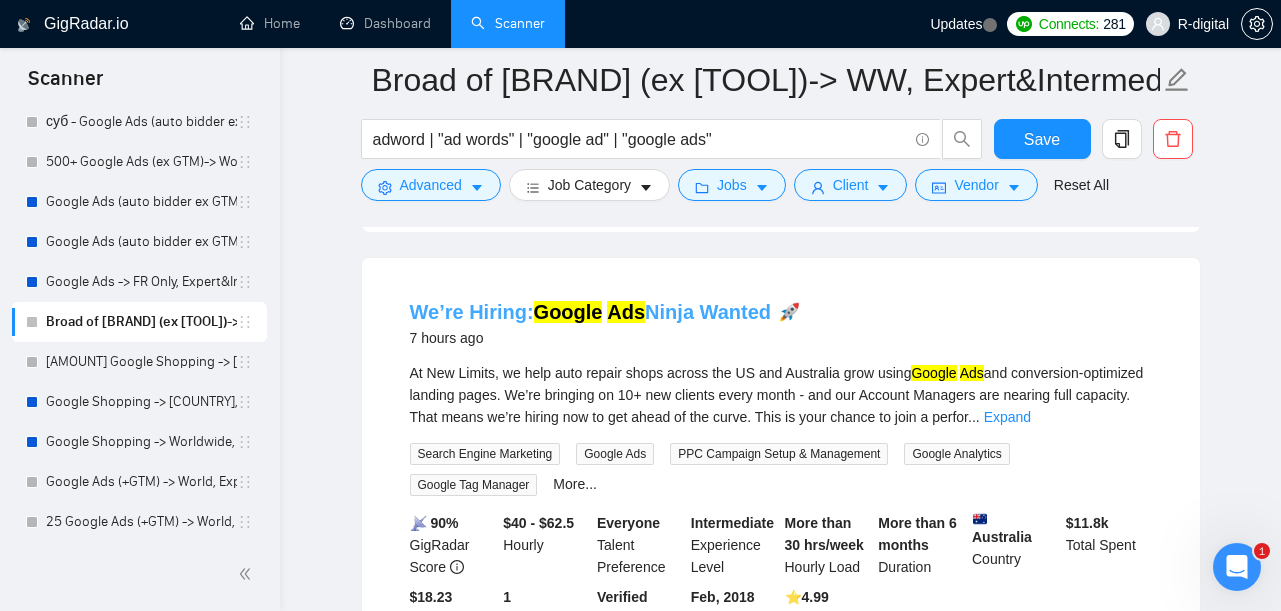 click on "We’re Hiring: Google Ads Ninja Wanted 🚀" at bounding box center [606, 312] 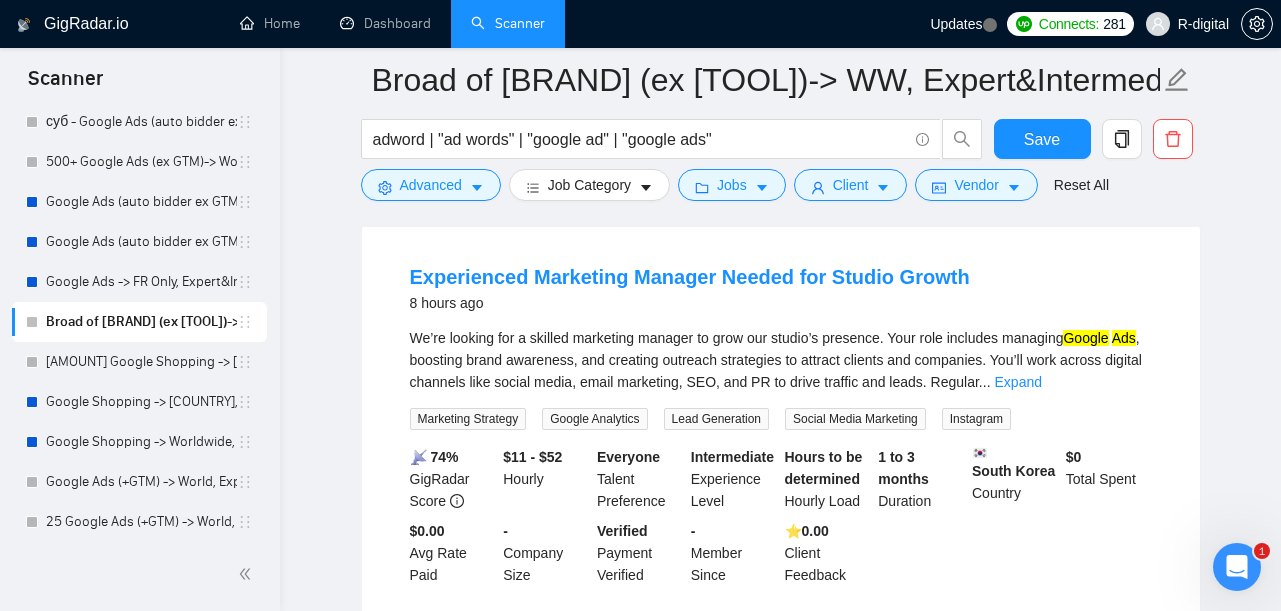 scroll, scrollTop: 3354, scrollLeft: 0, axis: vertical 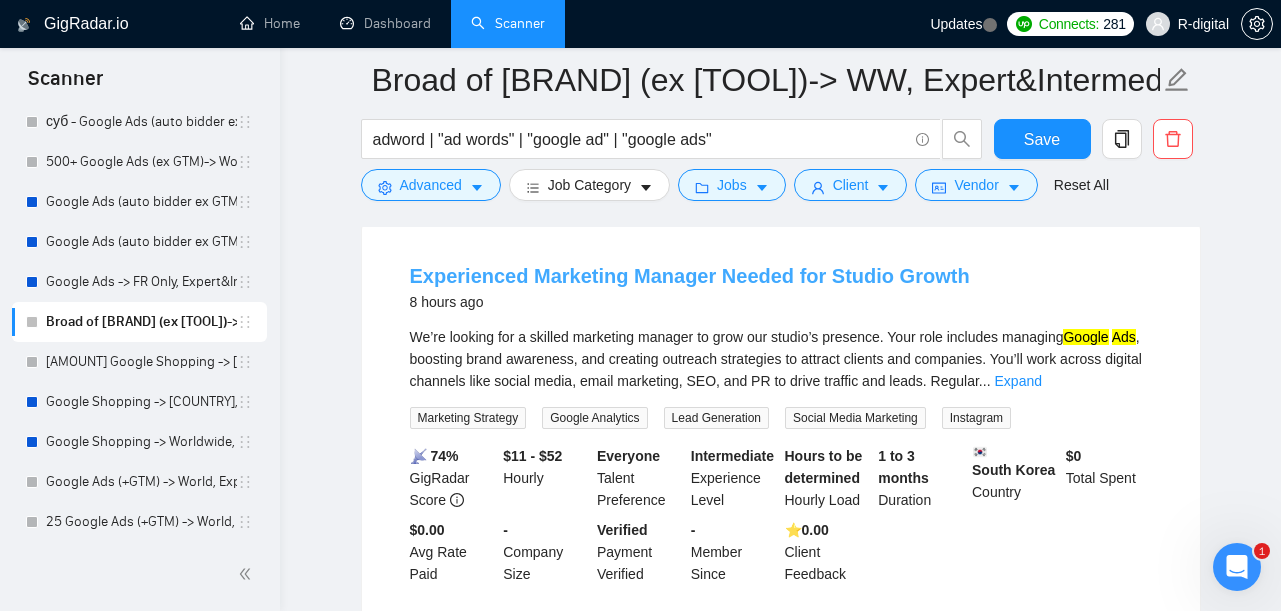 click on "Experienced Marketing Manager Needed for Studio Growth" at bounding box center [690, 276] 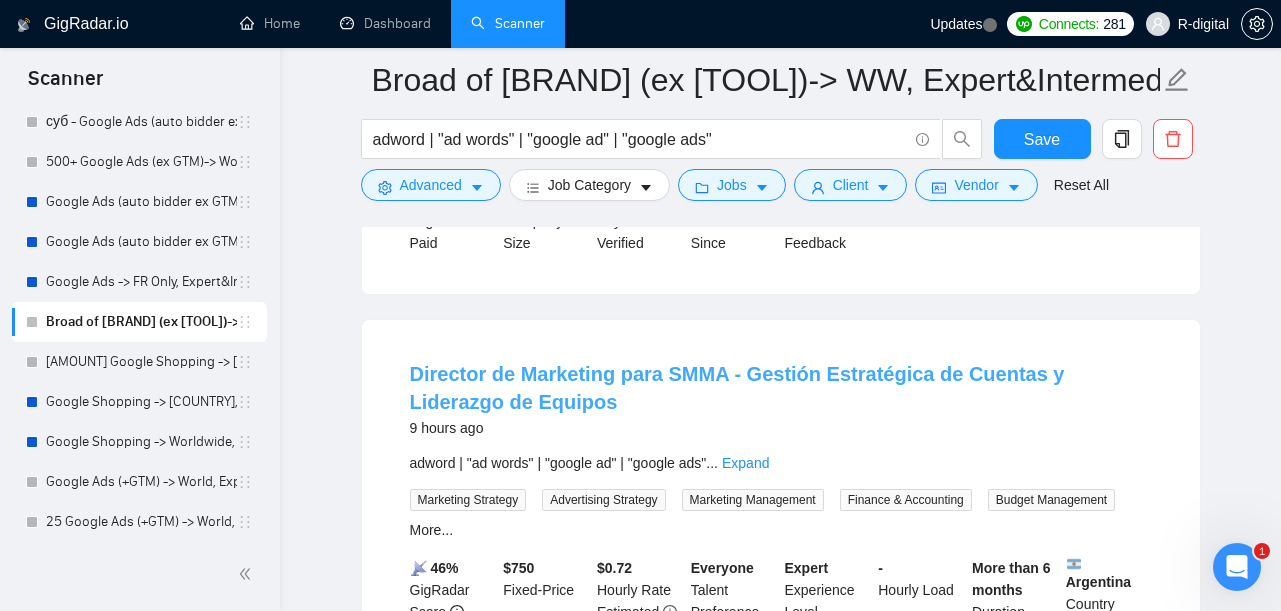 scroll, scrollTop: 3699, scrollLeft: 0, axis: vertical 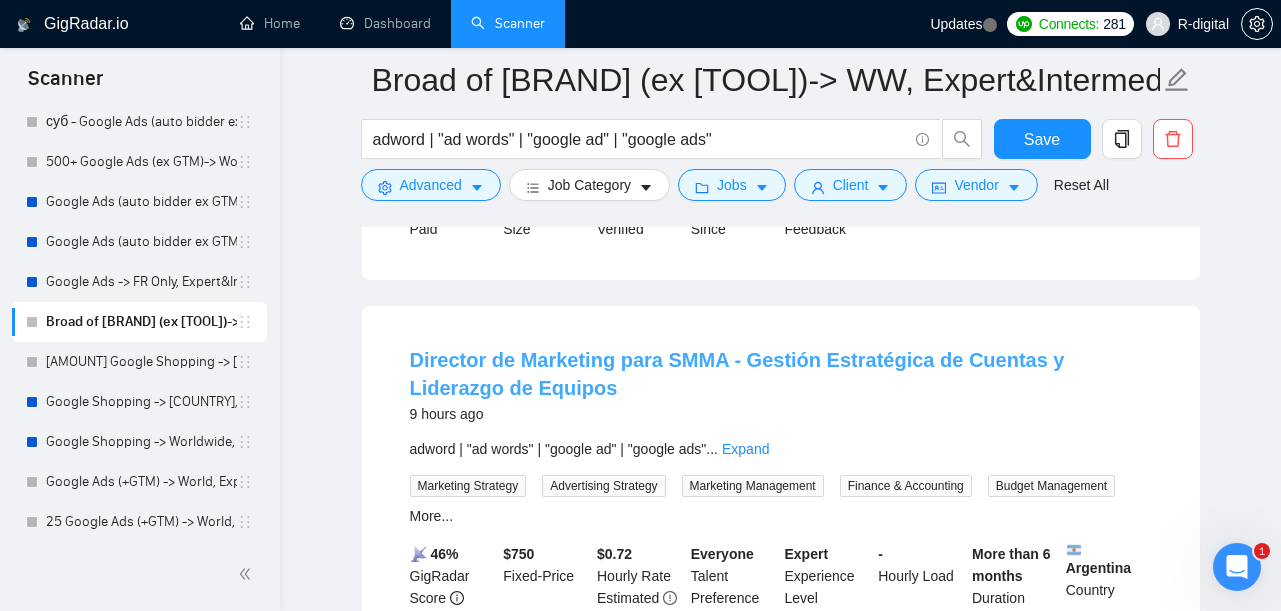 click on "Director de Marketing para SMMA - Gestión Estratégica de Cuentas y Liderazgo de Equipos" at bounding box center (737, 374) 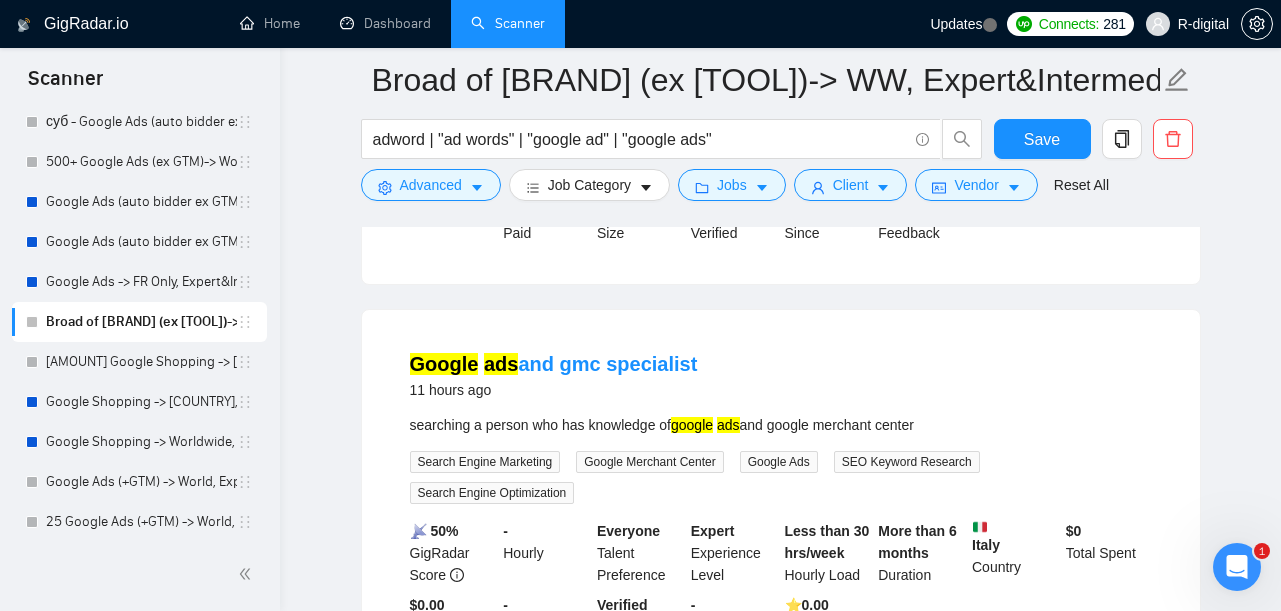 scroll, scrollTop: 4195, scrollLeft: 0, axis: vertical 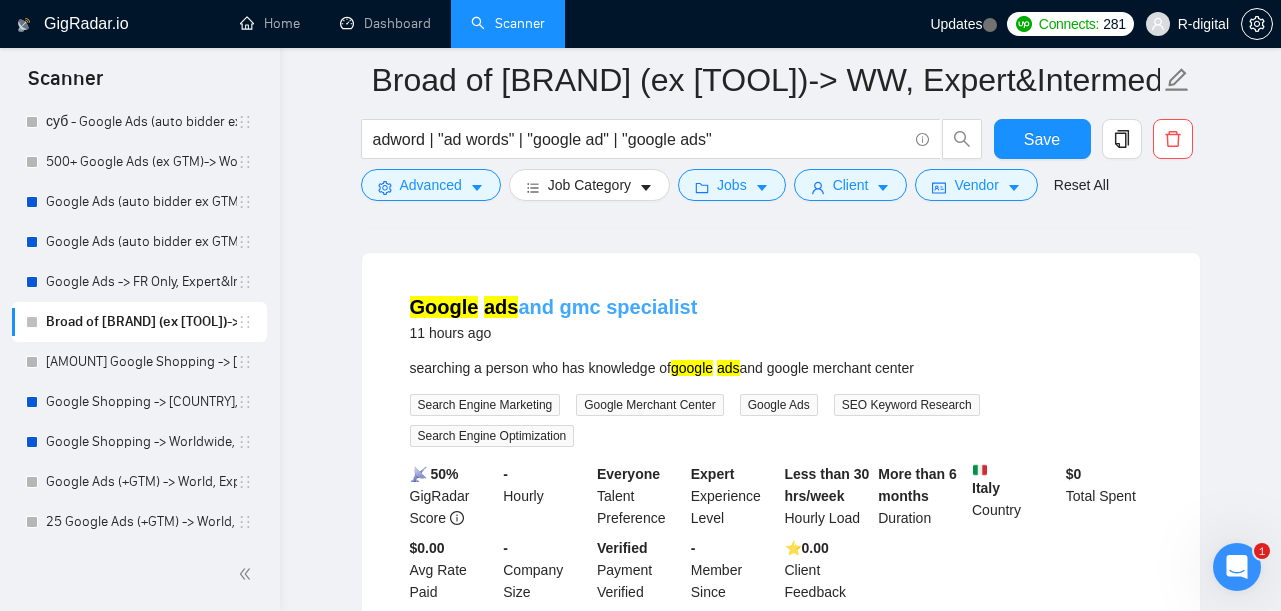 click on "Google   ads  and gmc specialist" at bounding box center [554, 307] 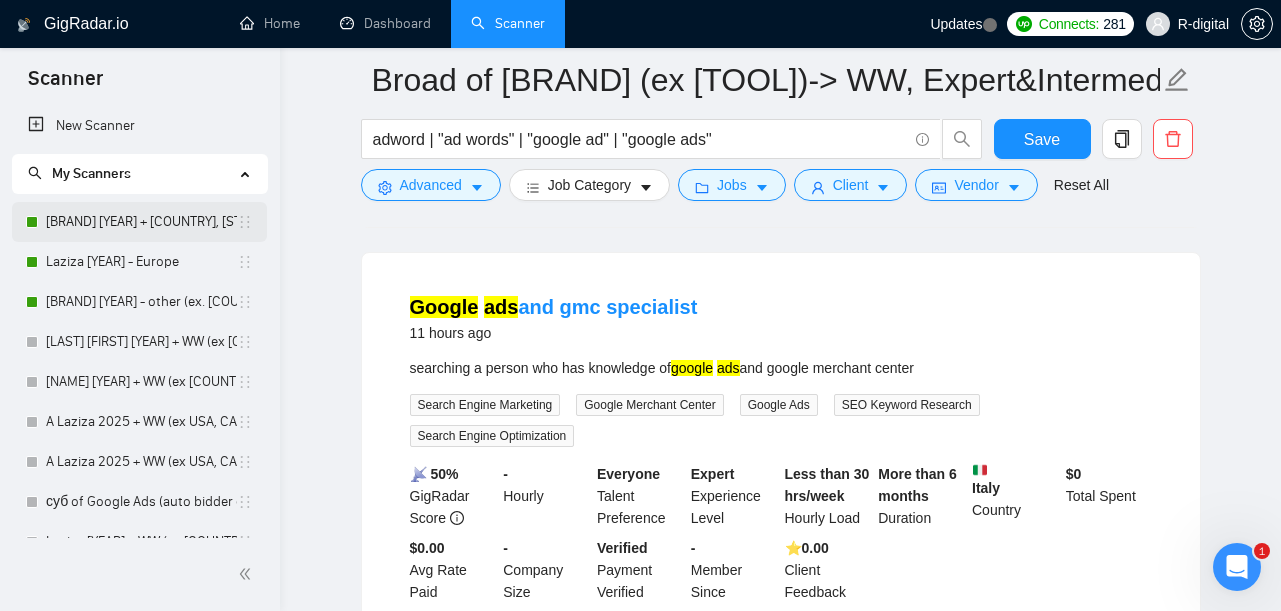 scroll, scrollTop: 0, scrollLeft: 0, axis: both 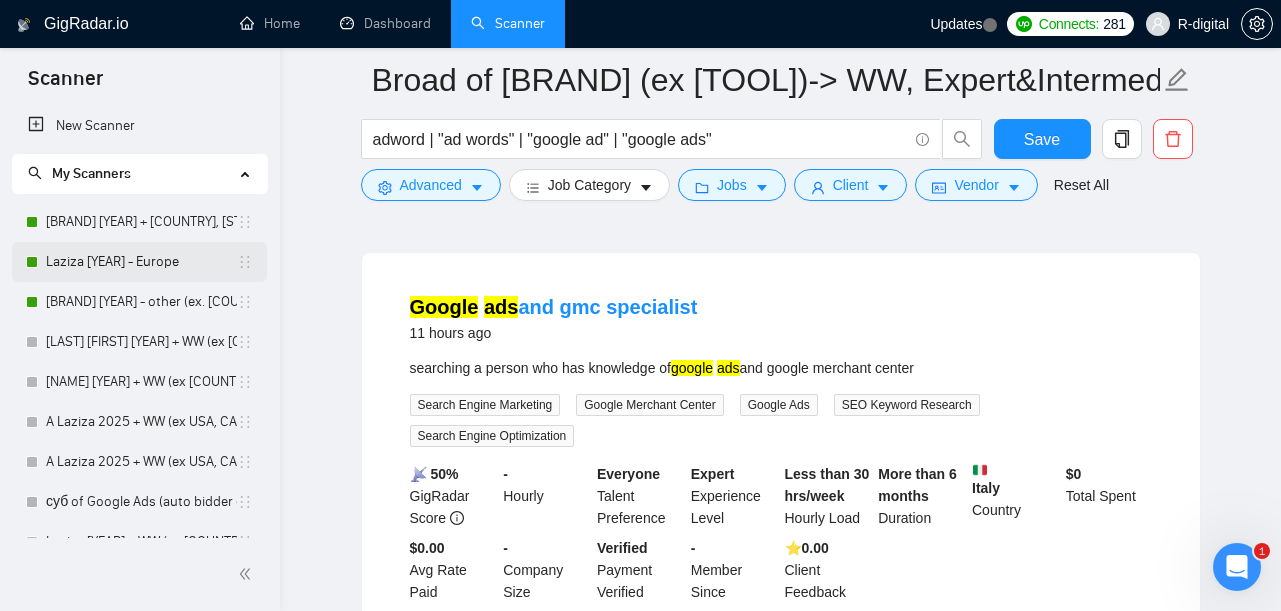 click on "Laziza [YEAR] - Europe" at bounding box center [141, 262] 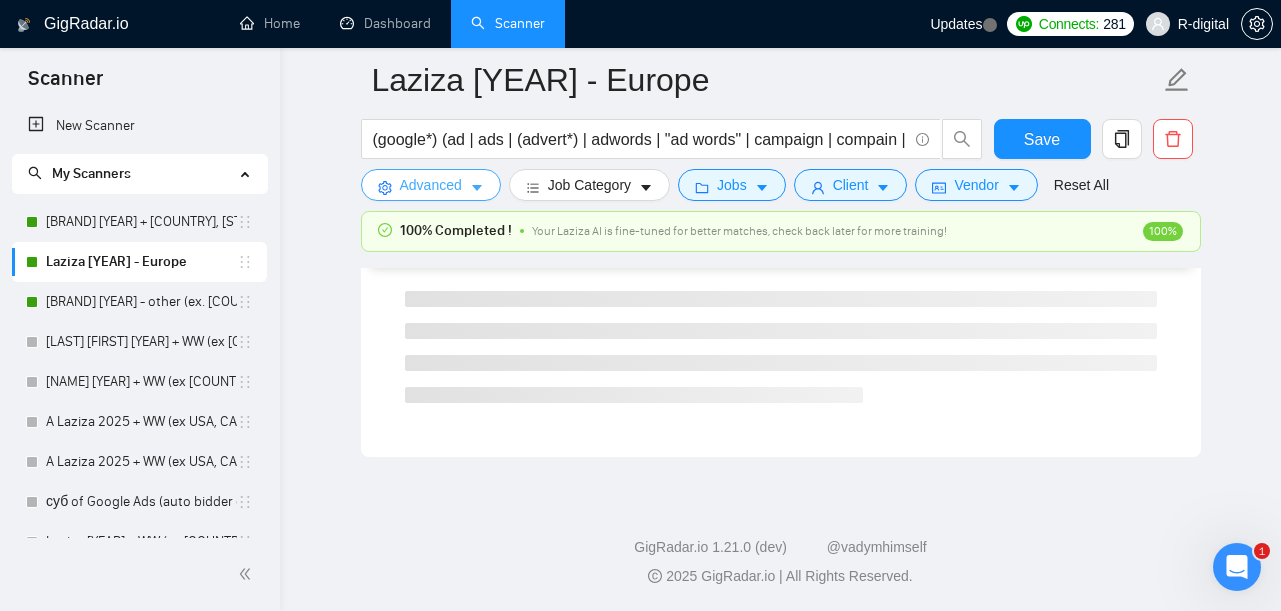 scroll, scrollTop: 119, scrollLeft: 0, axis: vertical 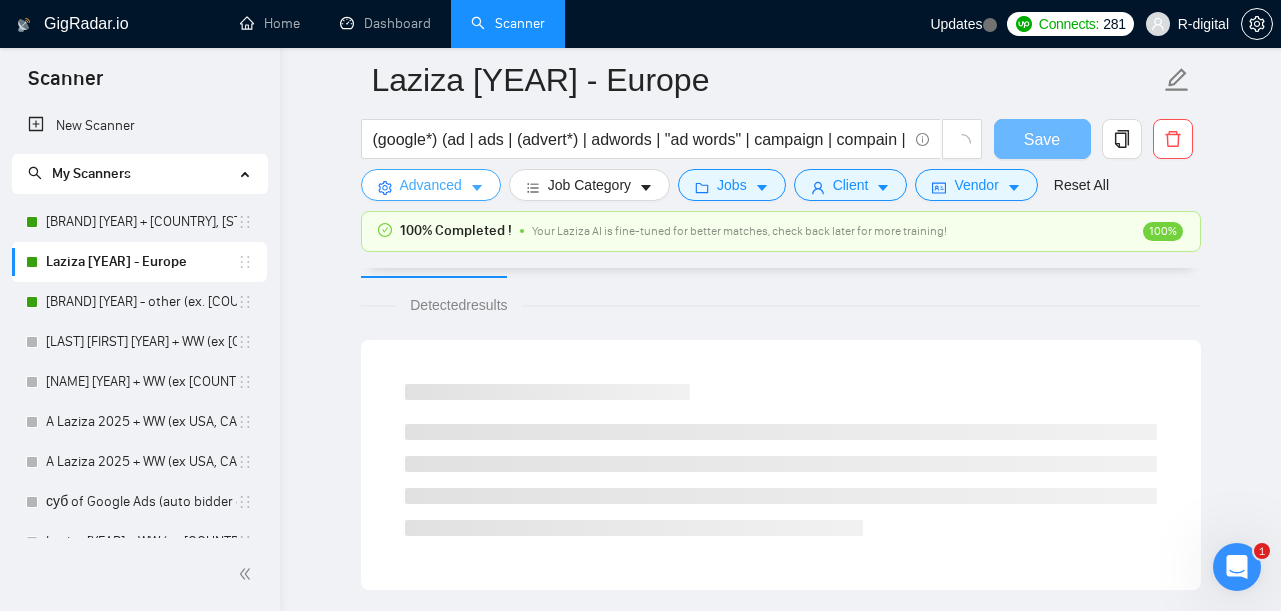 click on "Advanced" at bounding box center (431, 185) 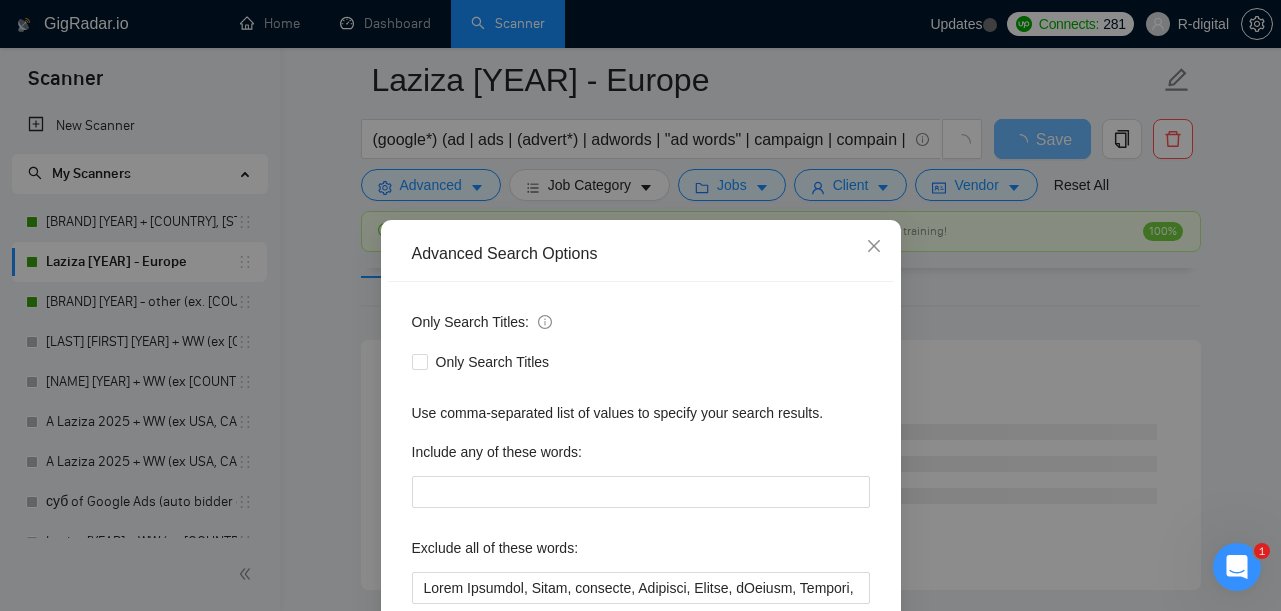 click on "Advanced Search Options Only Search Titles:   Only Search Titles Use comma-separated list of values to specify your search results. Include any of these words: Exclude all of these words: Include skills list in the search:   Also  search  on Skills Reset OK" at bounding box center [640, 305] 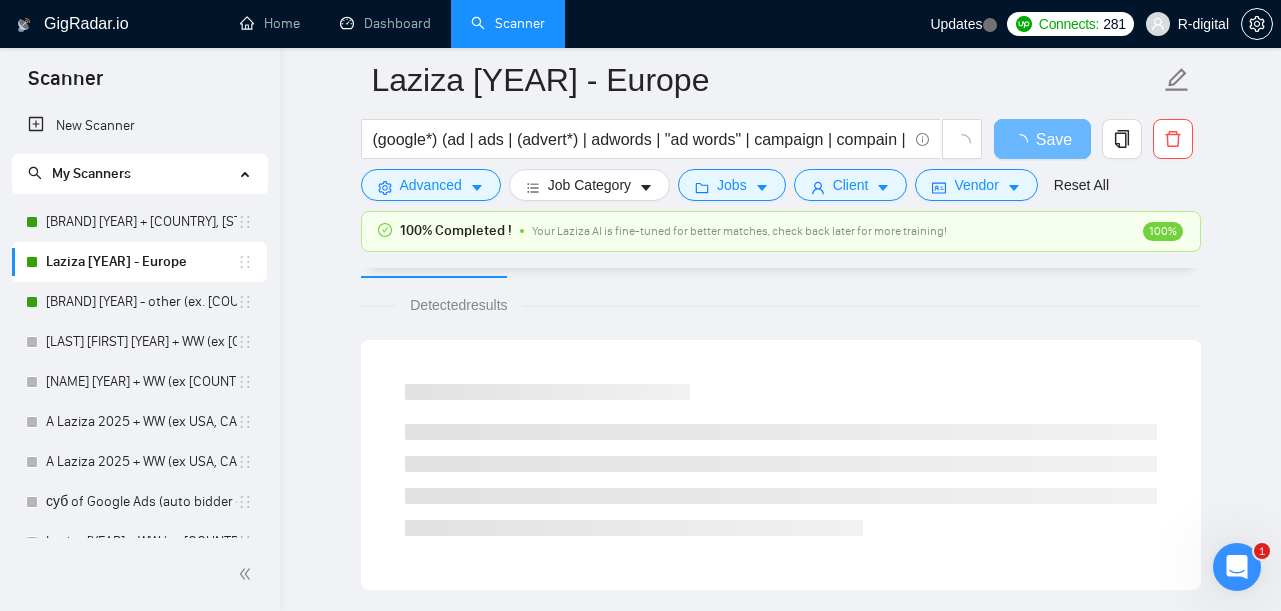 click on "(google*) (ad | ads | (advert*) | adwords | "ad words" | campaign | compain | ppc | "pay-per-click")" at bounding box center (672, 144) 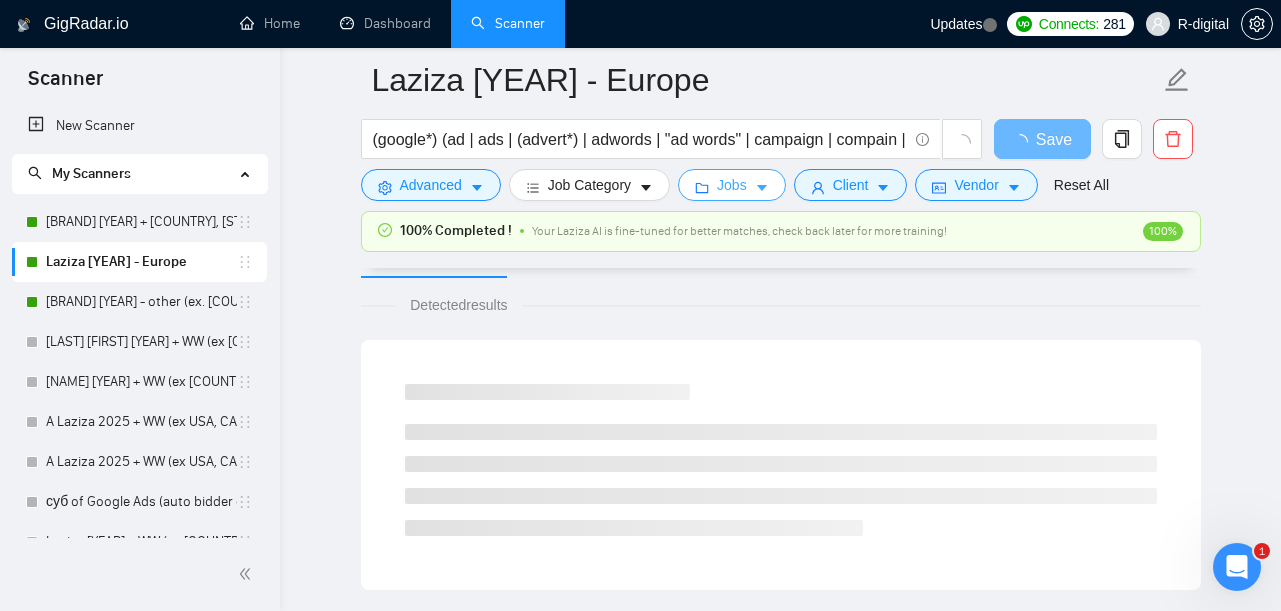 click on "Jobs" at bounding box center (732, 185) 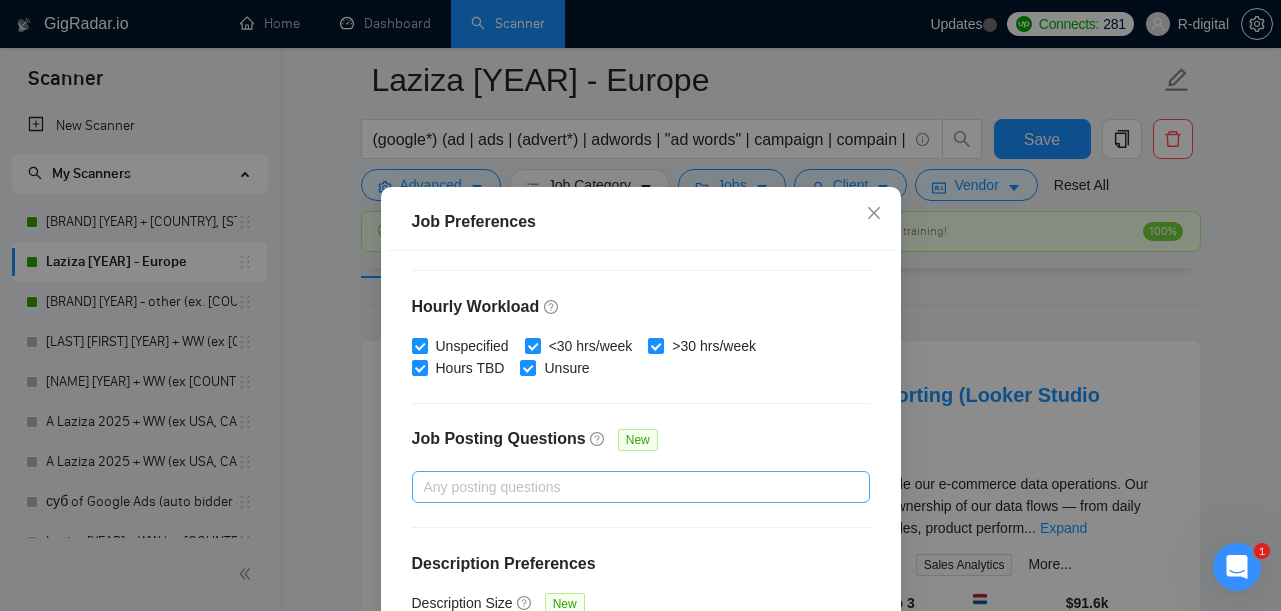 scroll, scrollTop: 700, scrollLeft: 0, axis: vertical 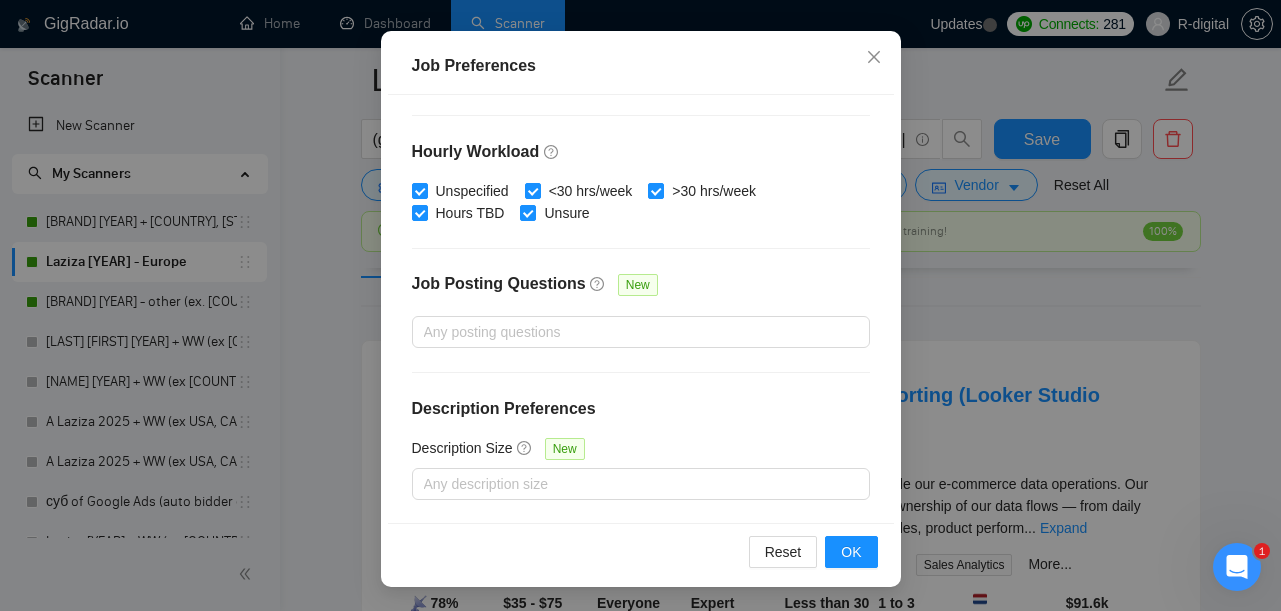 click on "Job Preferences Budget Project Type All Fixed Price Hourly Rate   Fixed Price Budget $ 400 Min - $ Max Estimate Fixed Price When It’s Not Available New   Hourly Rate Price Budget $ 35 Min - $ Max Estimate Hourly Rate When It’s Not Available New Include Budget Placeholders Include Jobs with Unspecified Budget   Connects Price New Min - Max Project Duration   Unspecified Less than 1 month 1 to 3 months 3 to 6 months More than 6 months Hourly Workload   Unspecified <30 hrs/week >30 hrs/week Hours TBD Unsure Job Posting Questions New   Any posting questions Description Preferences Description Size New   Any description size Reset OK" at bounding box center (640, 305) 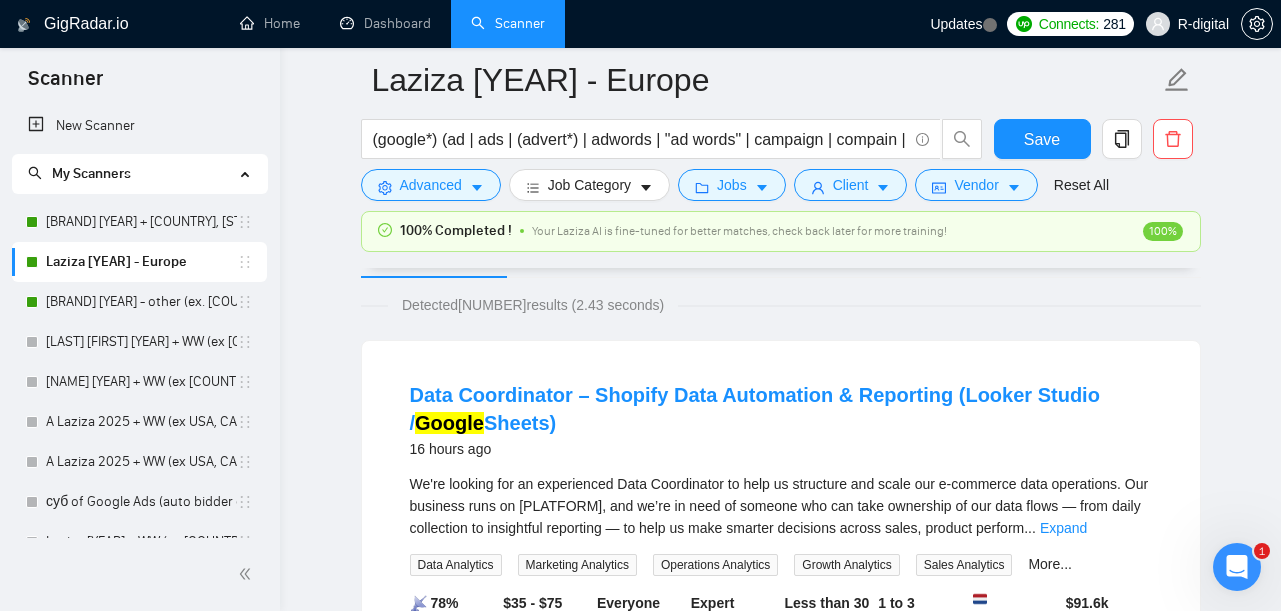 scroll, scrollTop: 0, scrollLeft: 0, axis: both 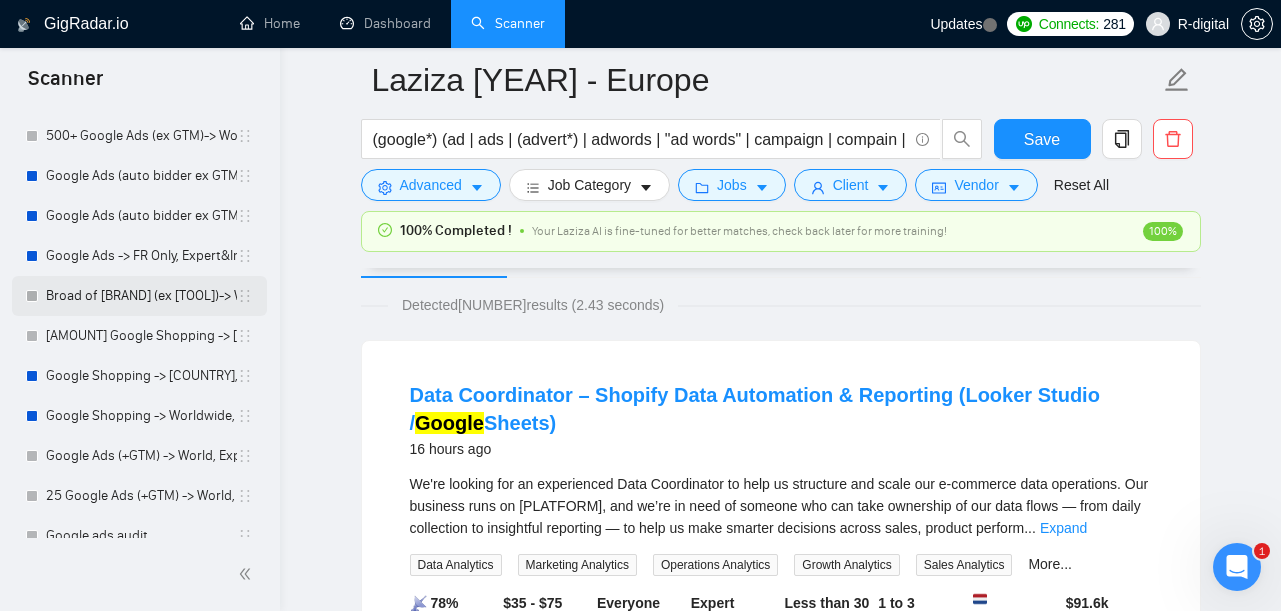 click on "Broad of [BRAND] (ex [TOOL])-> WW, Expert&Intermediate, H - $[PRICE], F -$[PRICE], [RATING] stars" at bounding box center (141, 296) 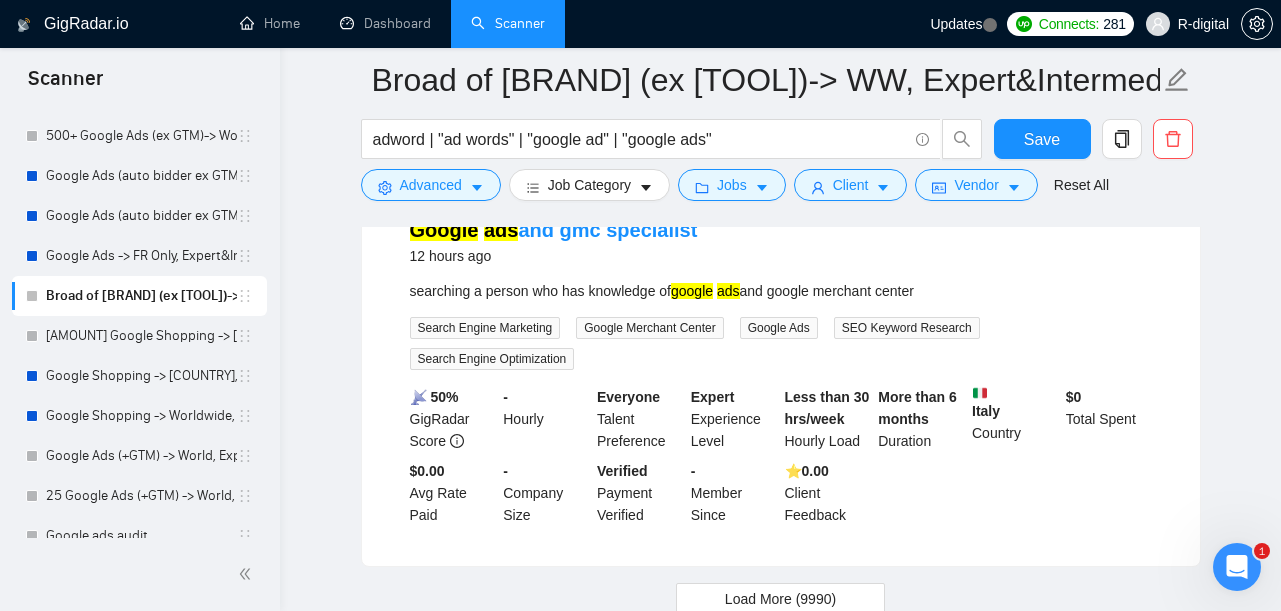 scroll, scrollTop: 4275, scrollLeft: 0, axis: vertical 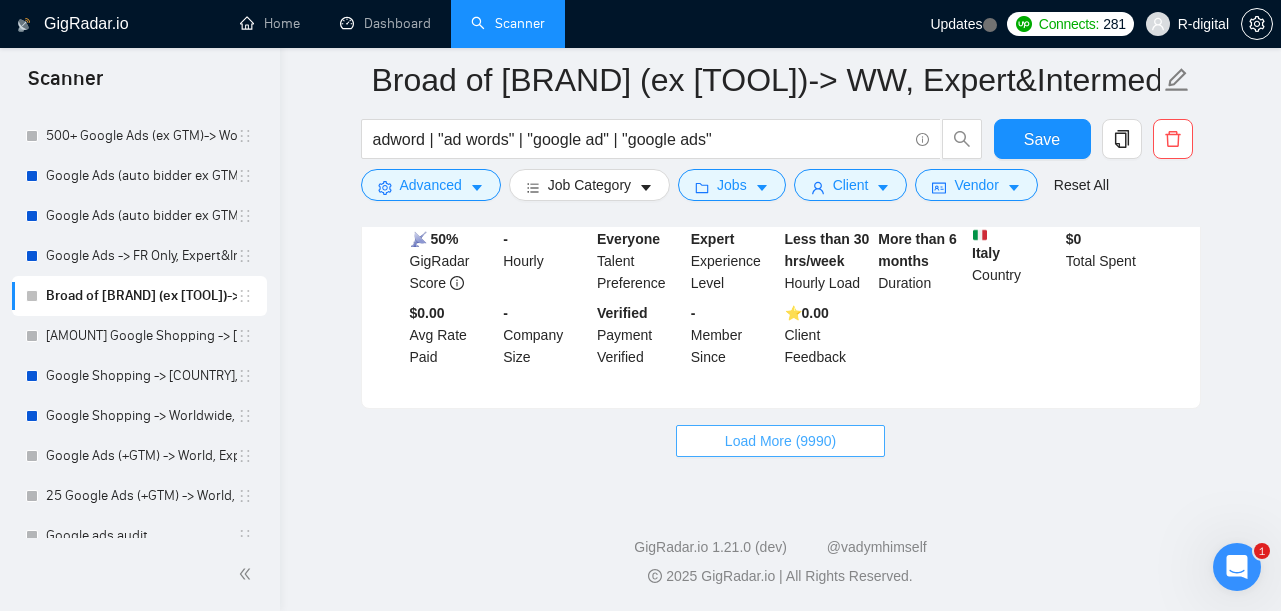 click on "Load More (9990)" at bounding box center [780, 441] 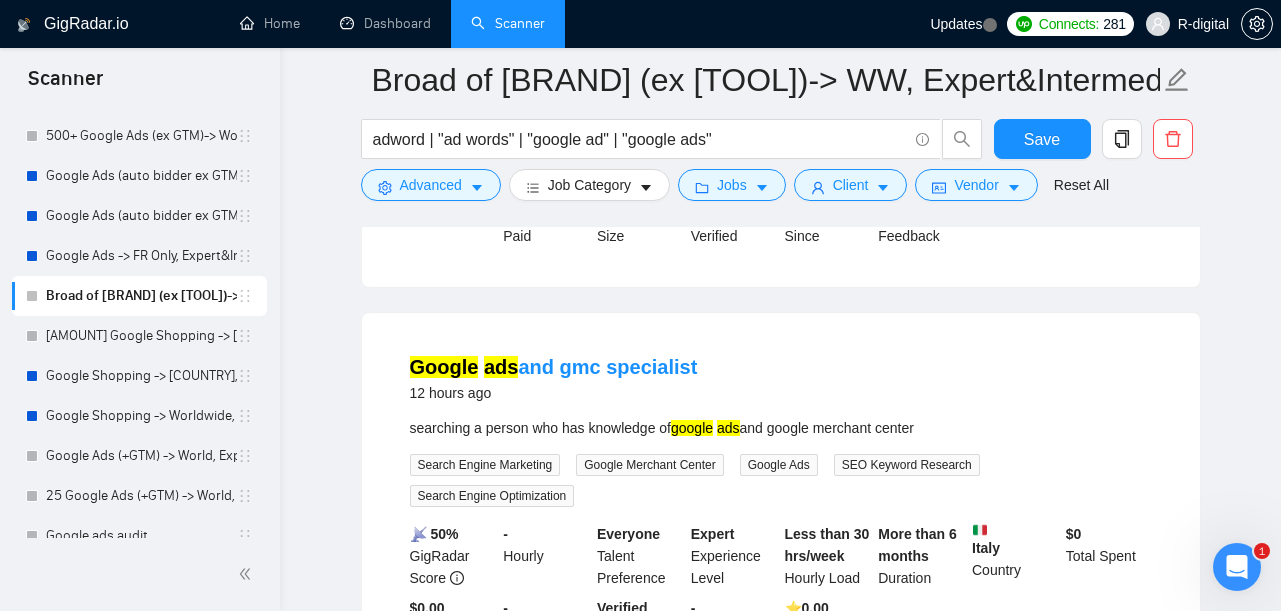 scroll, scrollTop: 4133, scrollLeft: 0, axis: vertical 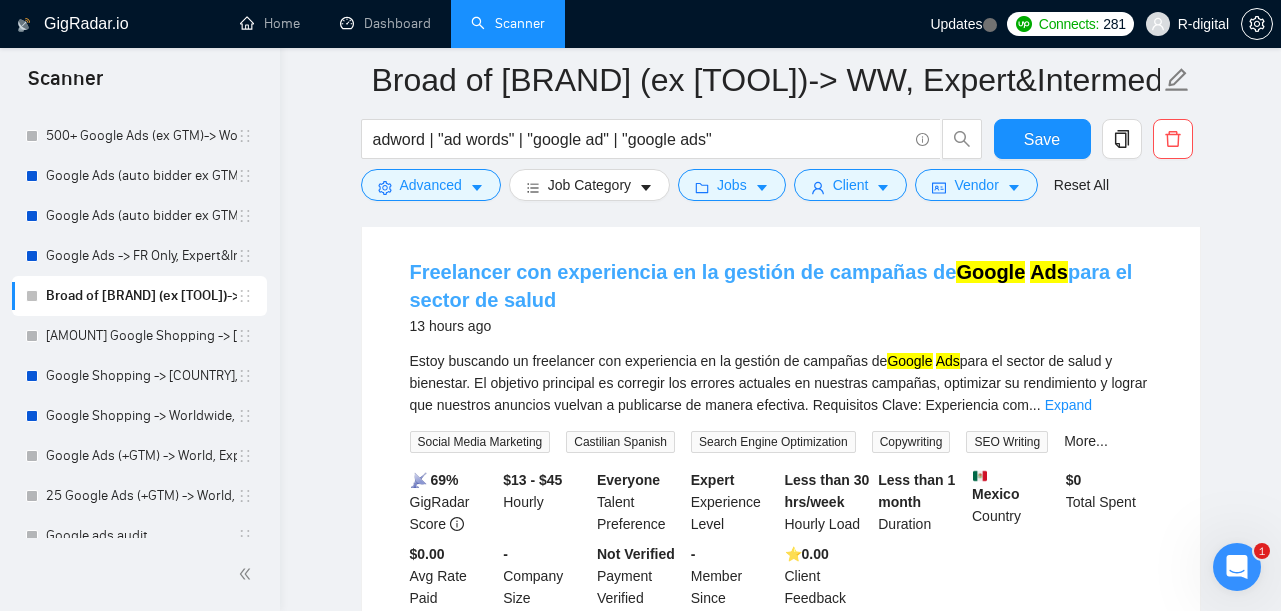 click on "Freelancer con experiencia en la gestión de campañas de  Google   Ads  para el sector de salud" at bounding box center (771, 286) 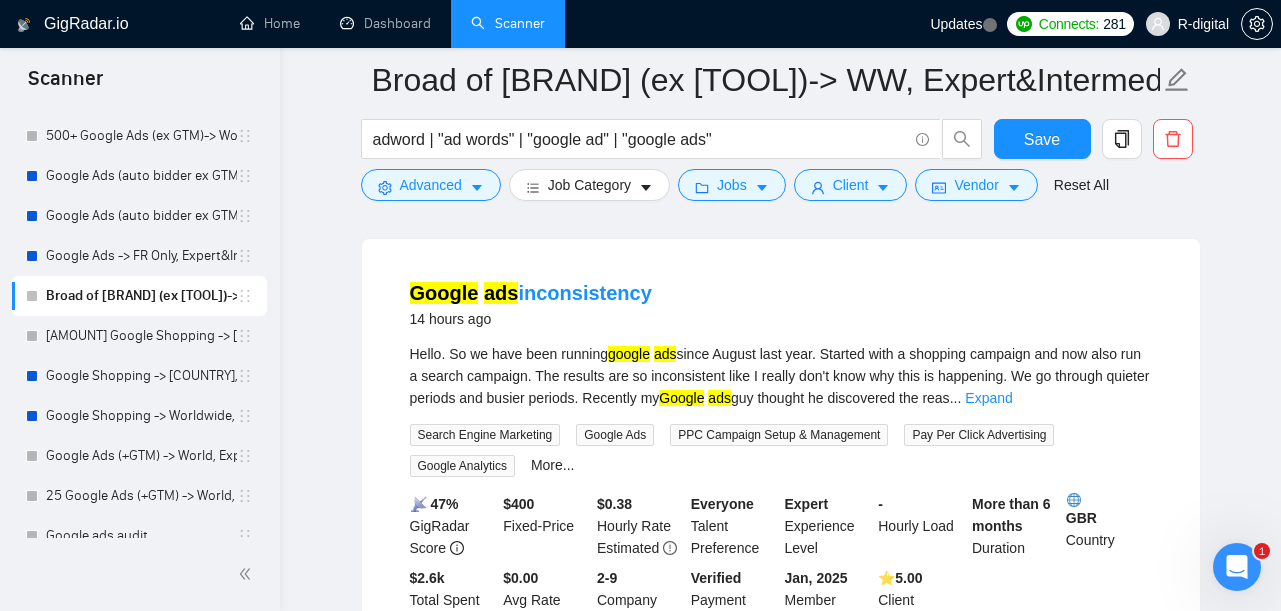 scroll, scrollTop: 5133, scrollLeft: 0, axis: vertical 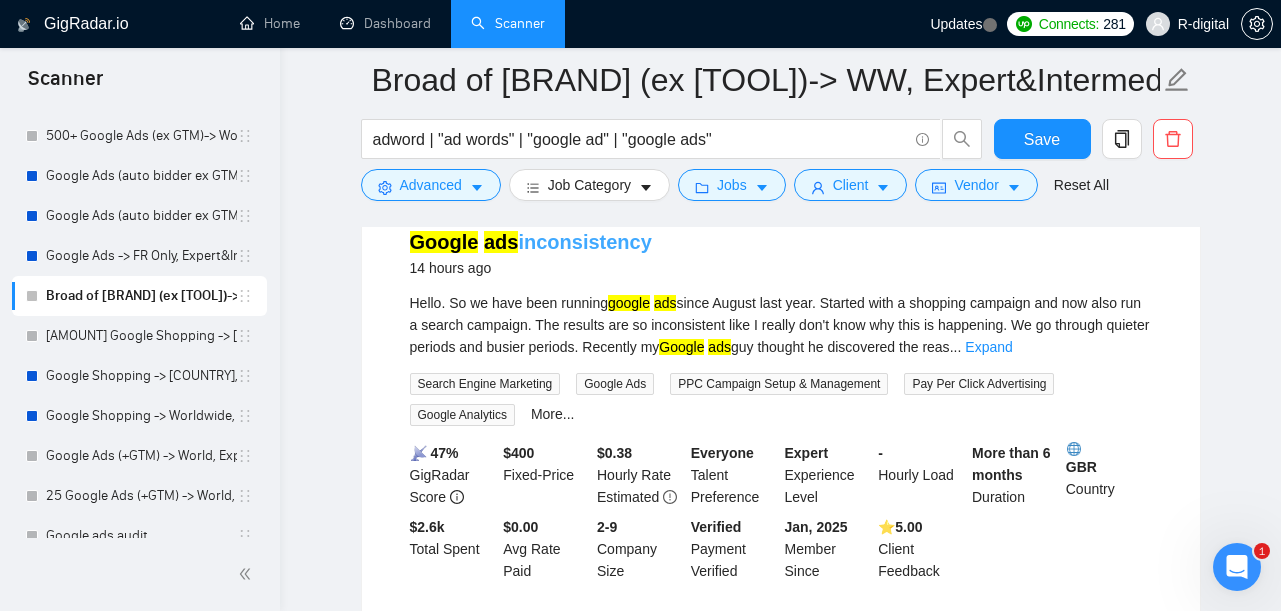 click on "Google ads inconsistency" at bounding box center [531, 242] 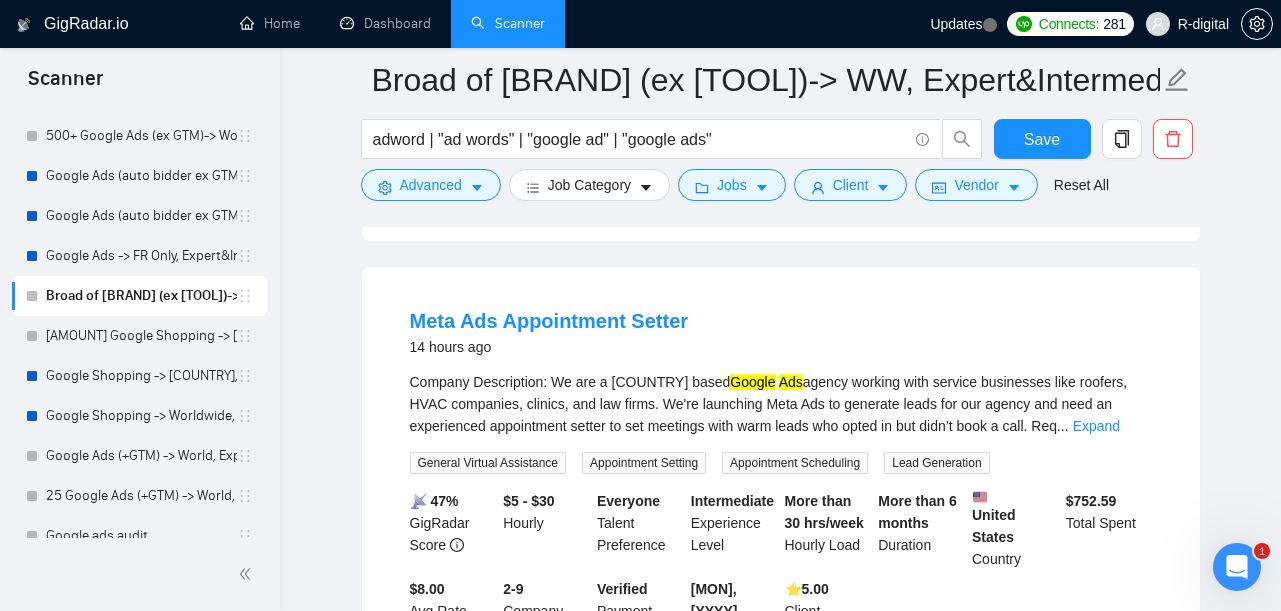 scroll, scrollTop: 5517, scrollLeft: 0, axis: vertical 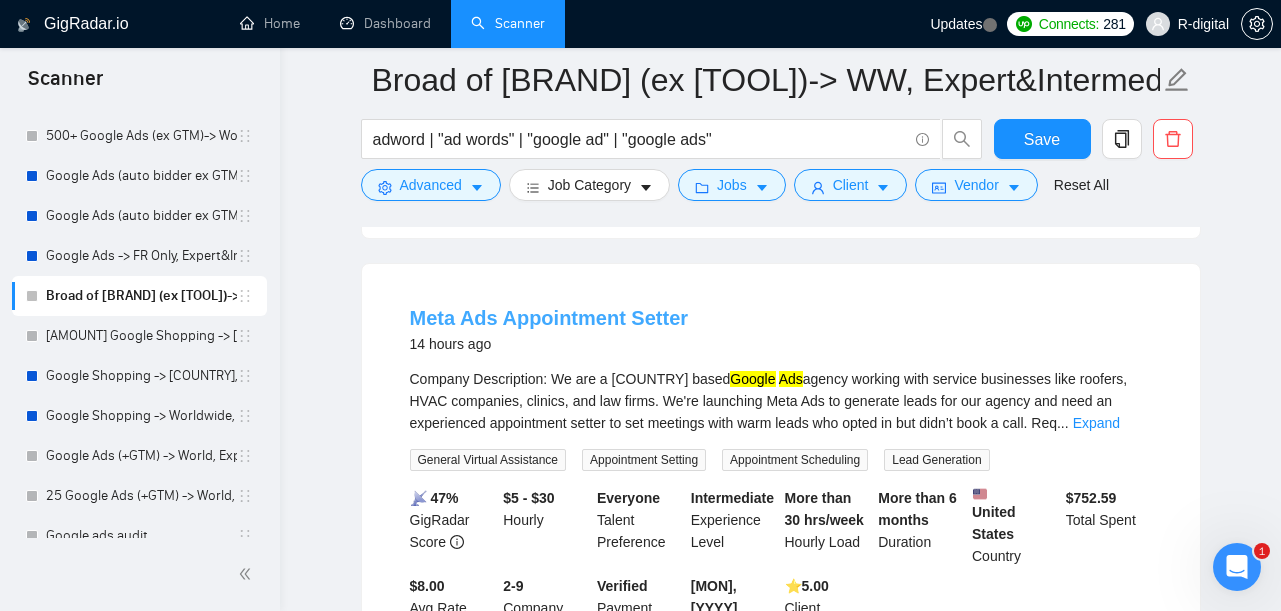 click on "Meta Ads Appointment Setter" at bounding box center [549, 318] 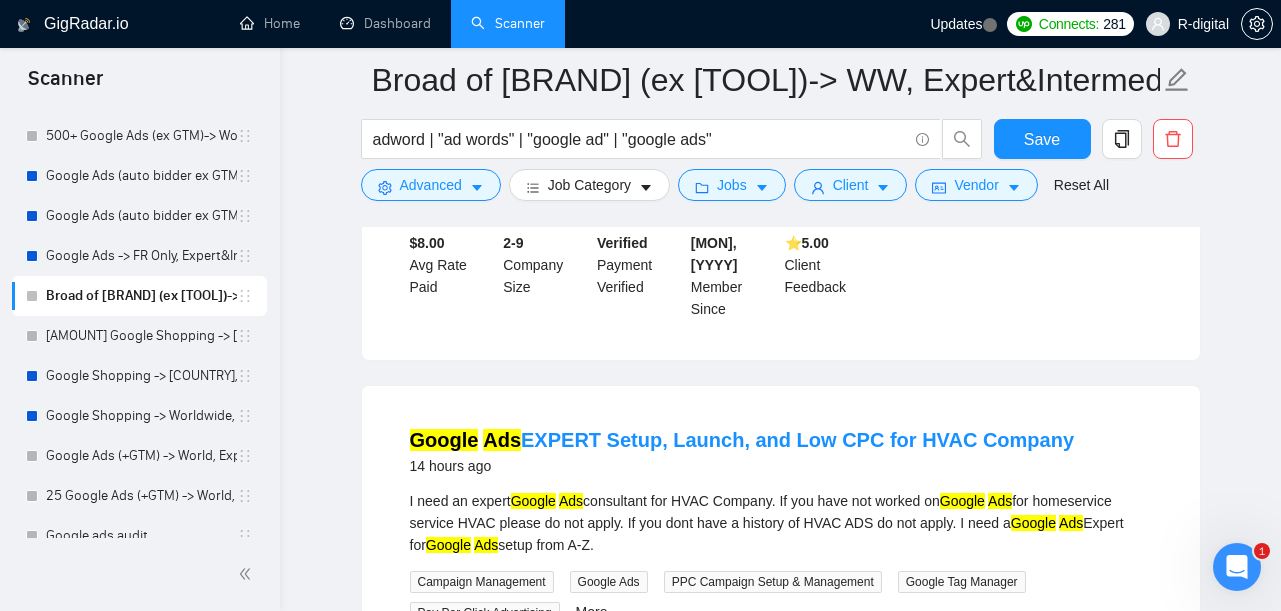 scroll, scrollTop: 5883, scrollLeft: 0, axis: vertical 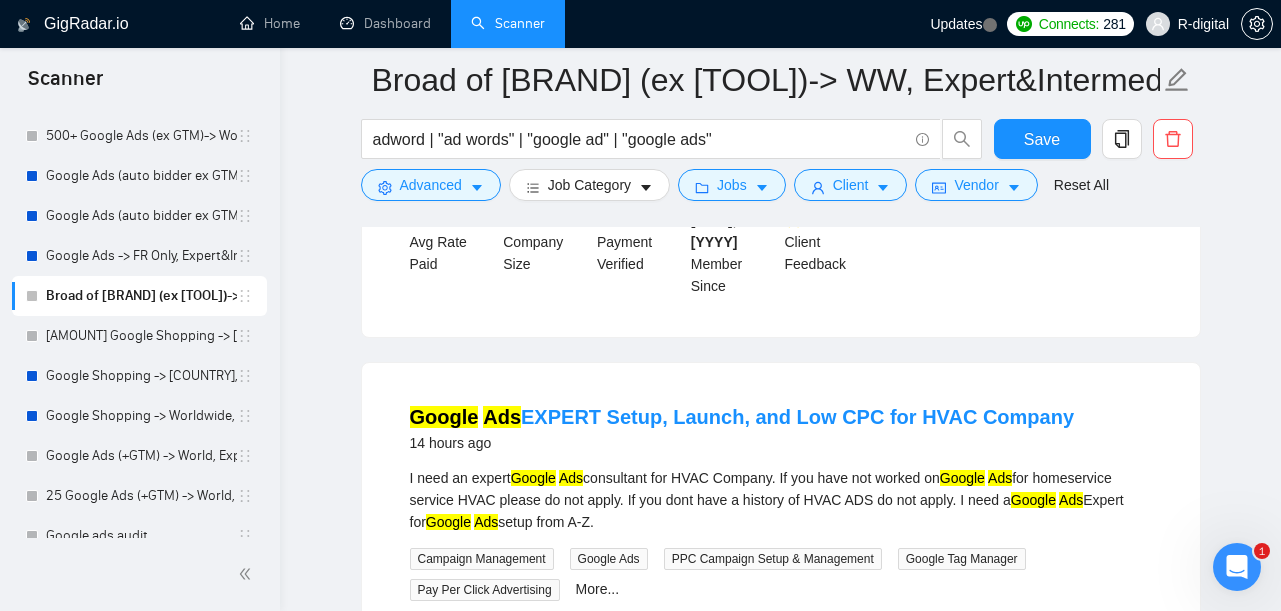 drag, startPoint x: 1073, startPoint y: 424, endPoint x: 390, endPoint y: 398, distance: 683.4947 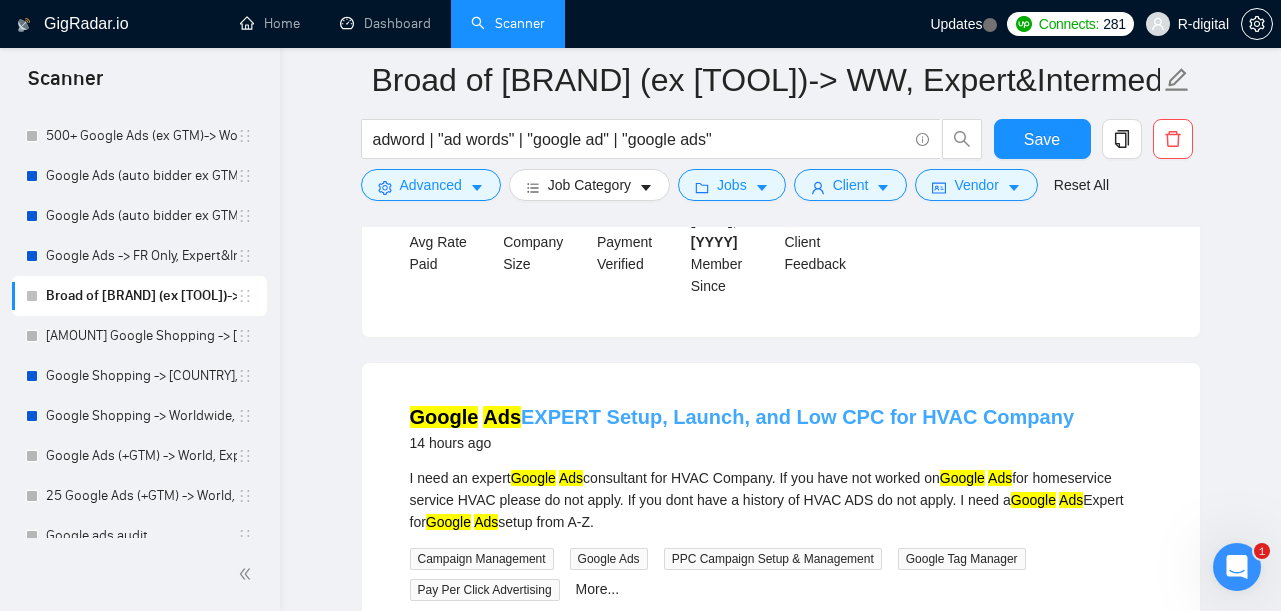 click on "Ads" at bounding box center (502, 417) 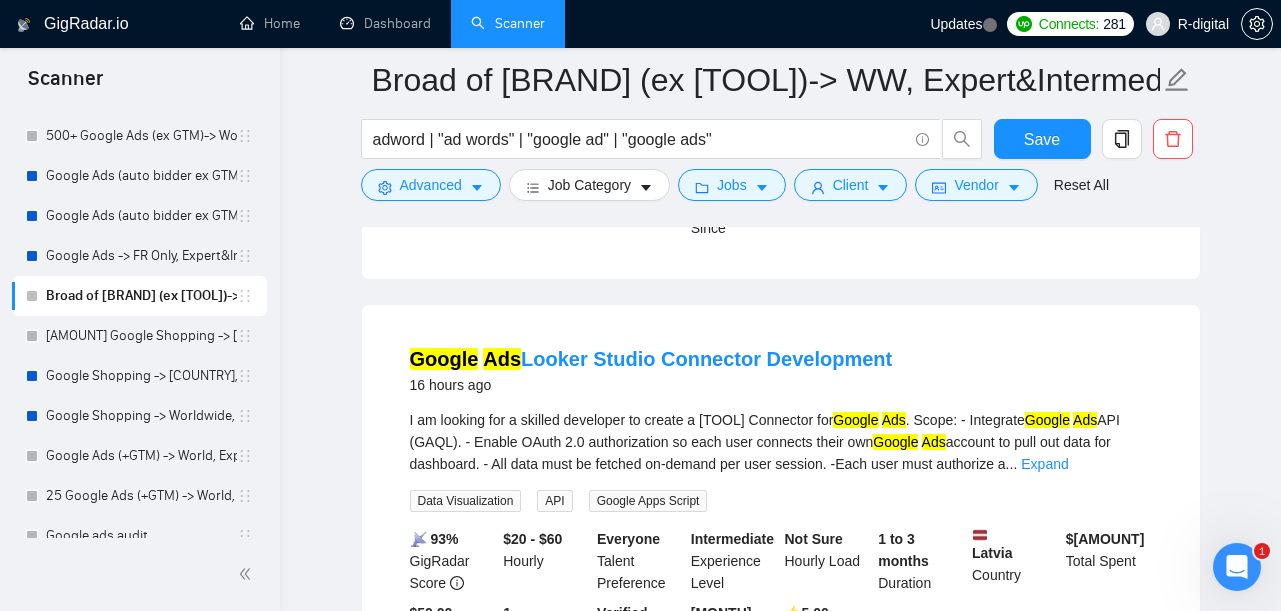 scroll, scrollTop: 6439, scrollLeft: 0, axis: vertical 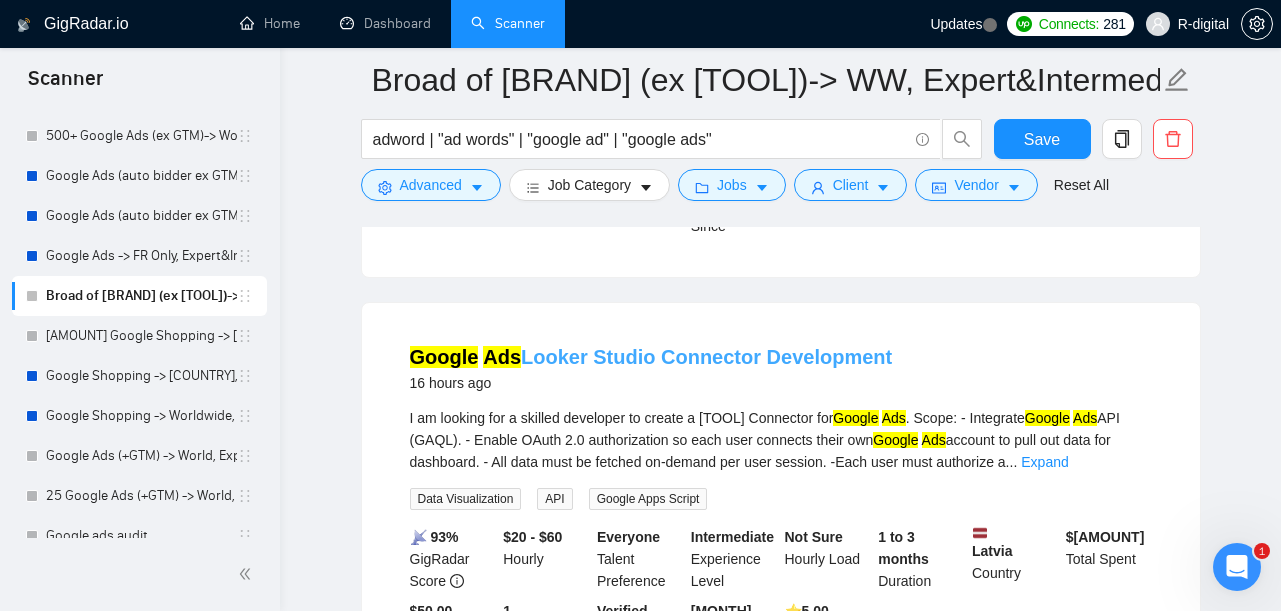 click on "Google   Ads  Looker Studio Connector Development" at bounding box center (651, 357) 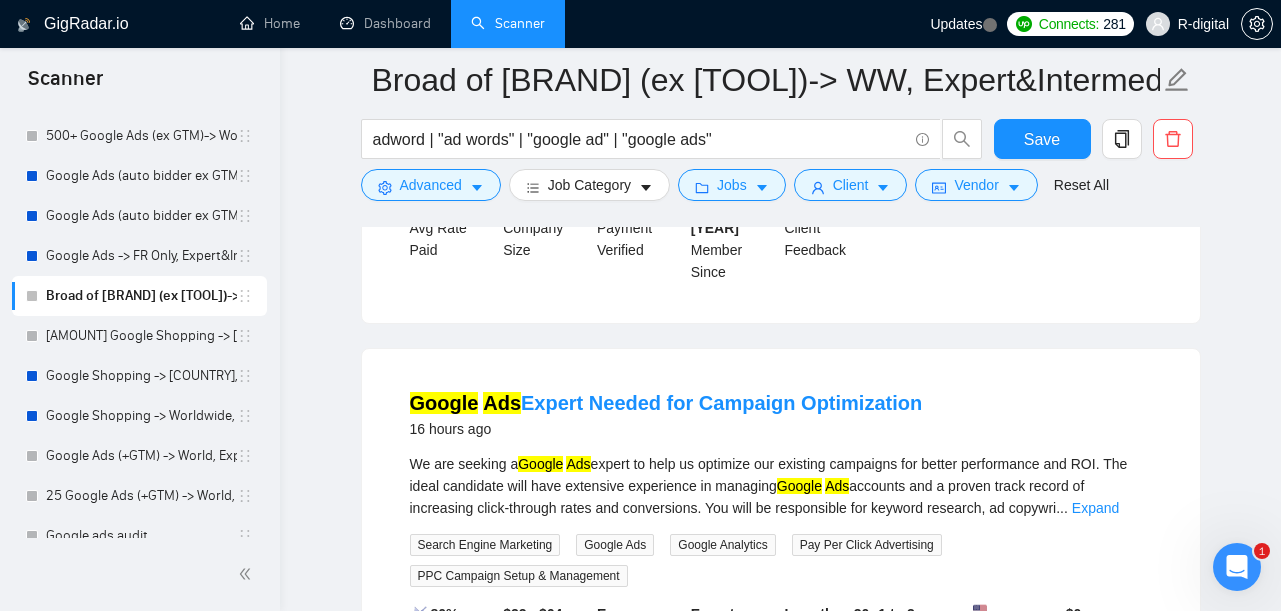scroll, scrollTop: 6909, scrollLeft: 0, axis: vertical 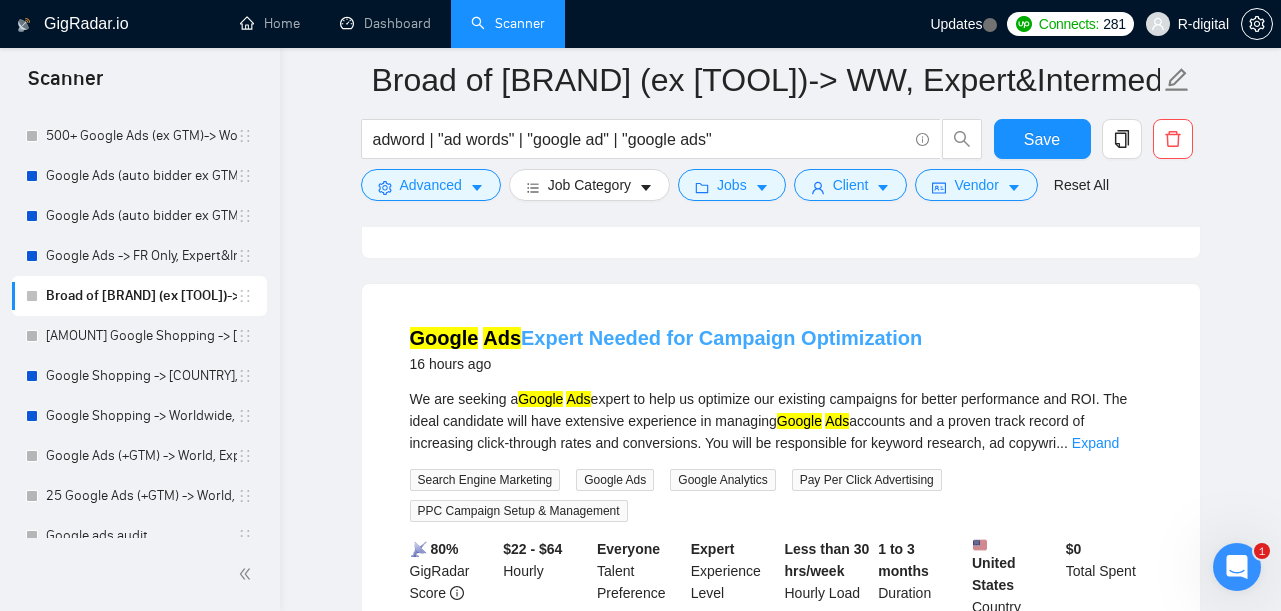 click on "Google   Ads  Expert Needed for Campaign Optimization" at bounding box center [666, 338] 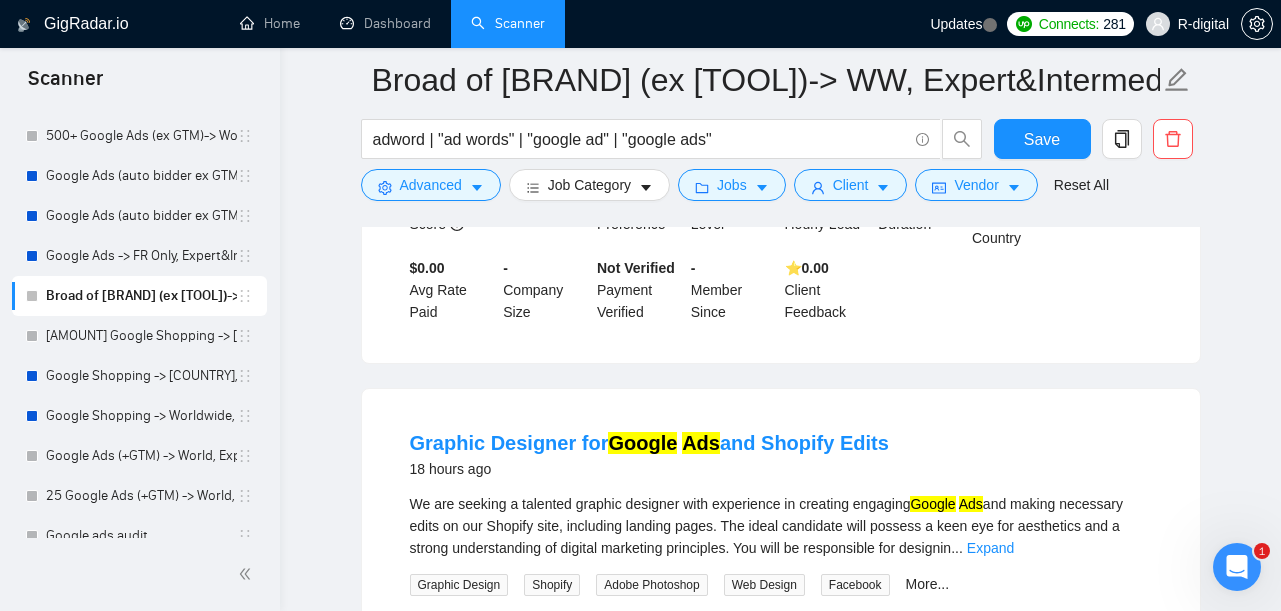 scroll, scrollTop: 7299, scrollLeft: 0, axis: vertical 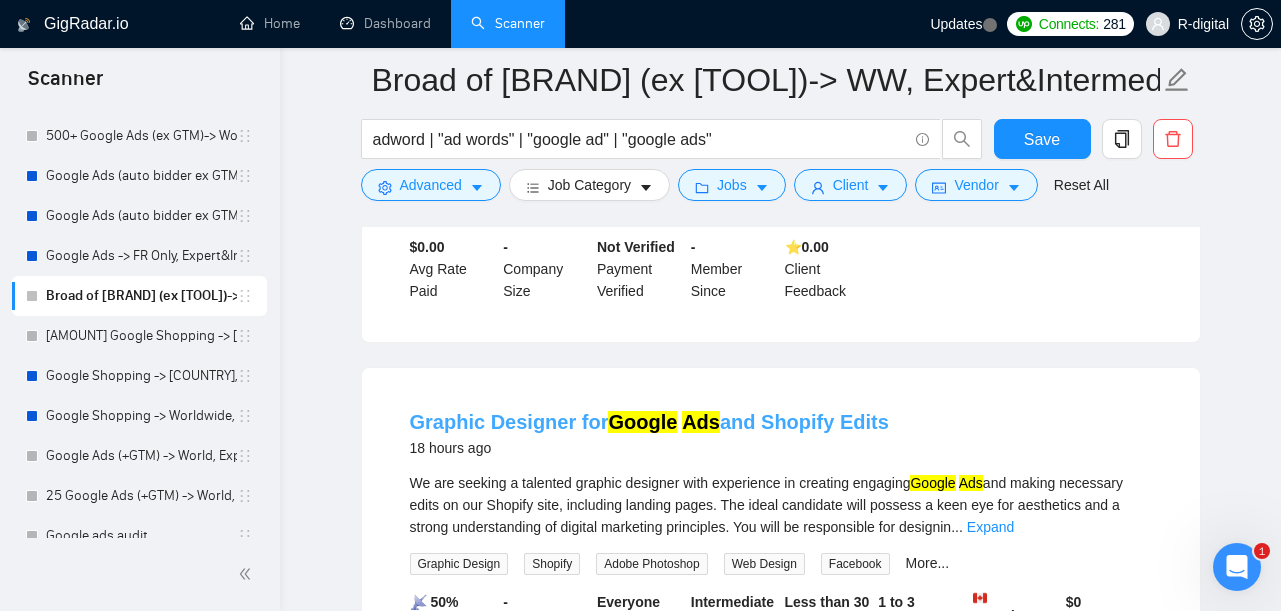 click on "[BRAND] Designer for [BRAND] and [PLATFORM] Edits" at bounding box center [649, 422] 